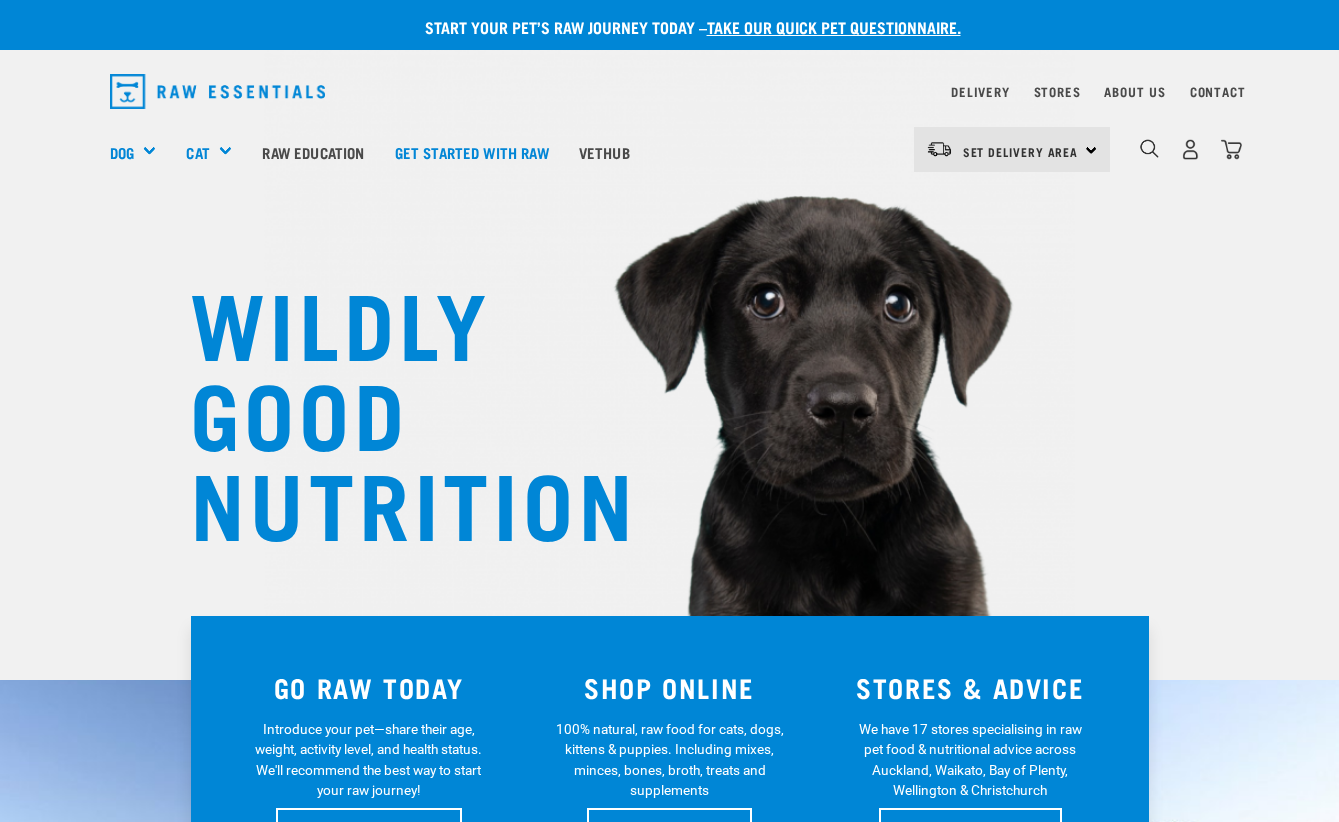 scroll, scrollTop: 0, scrollLeft: 0, axis: both 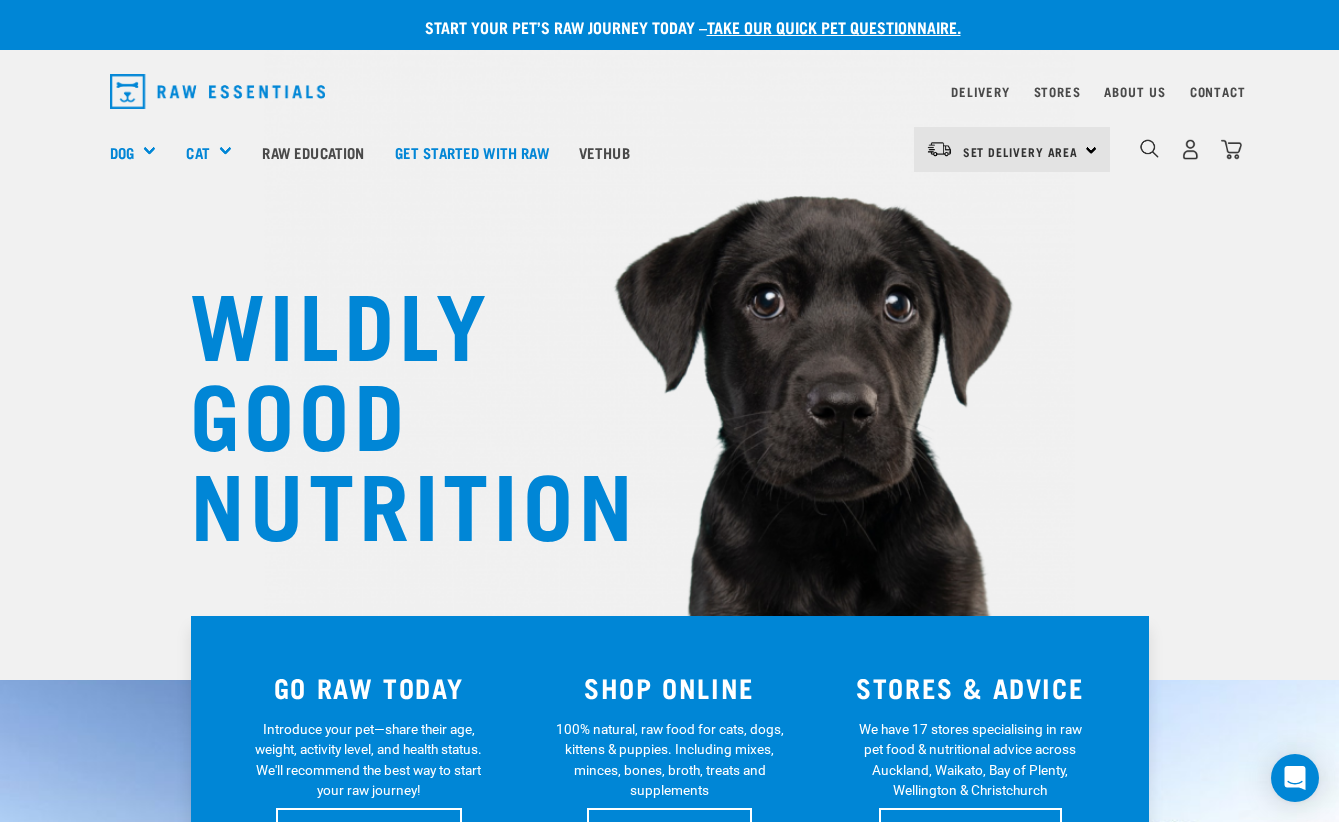 click on "Set Delivery Area" at bounding box center (1021, 151) 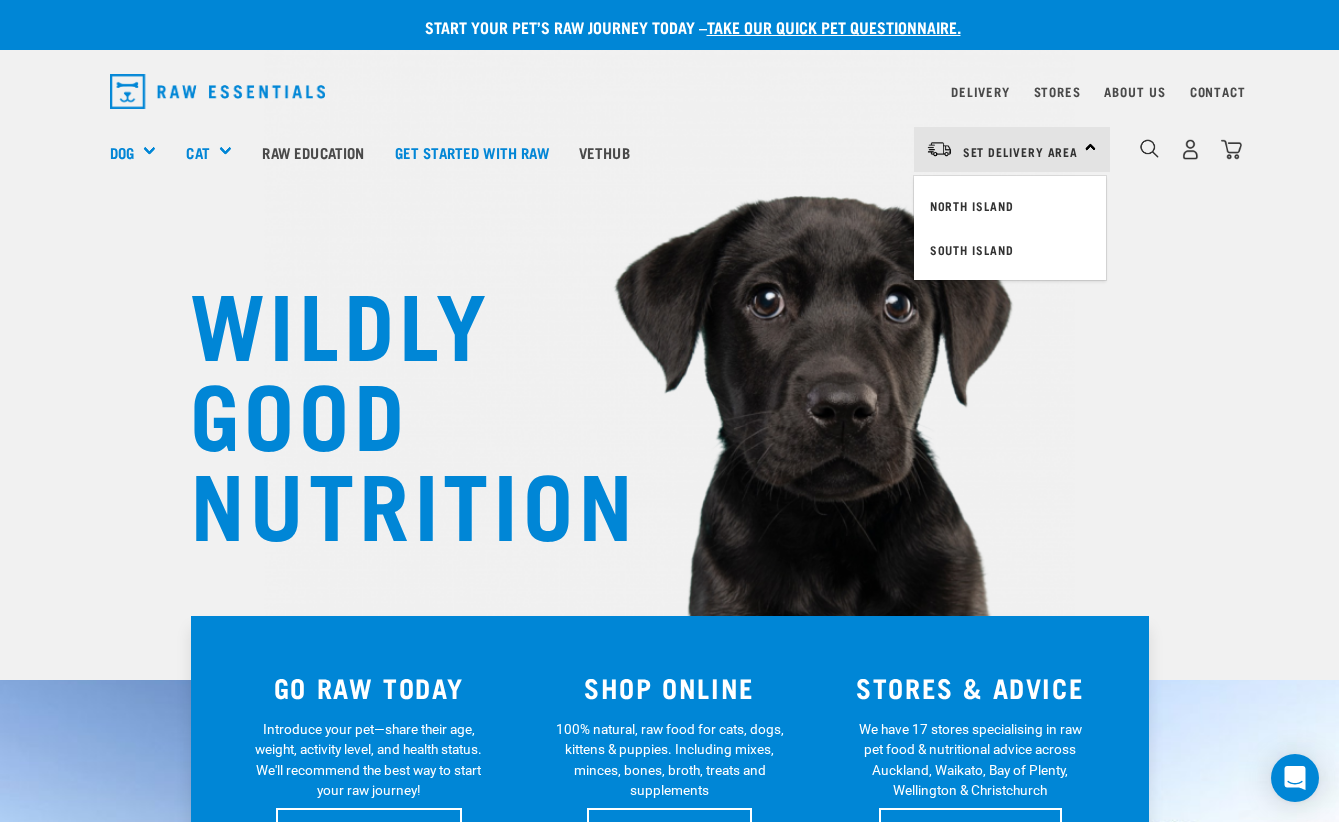 click on "North Island" at bounding box center [1010, 206] 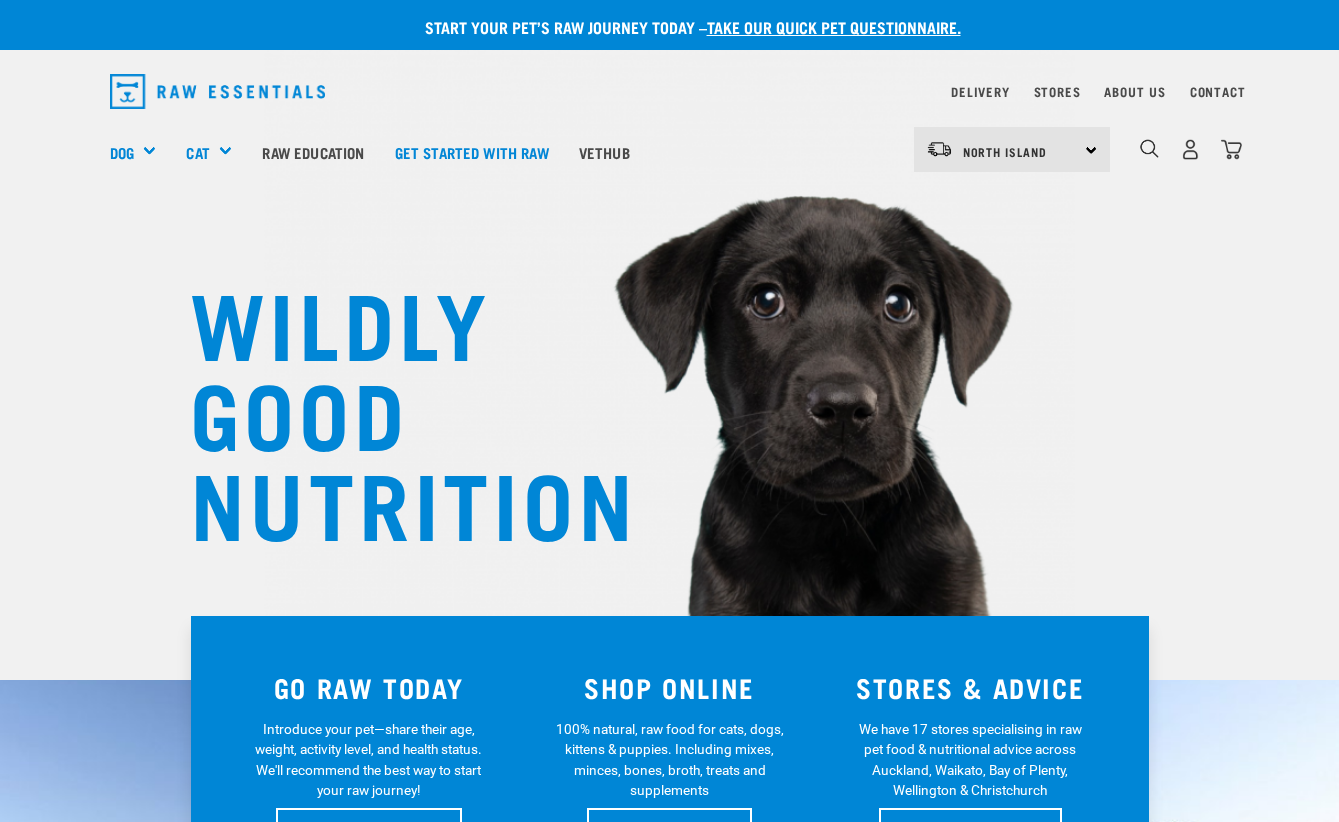 scroll, scrollTop: 0, scrollLeft: 0, axis: both 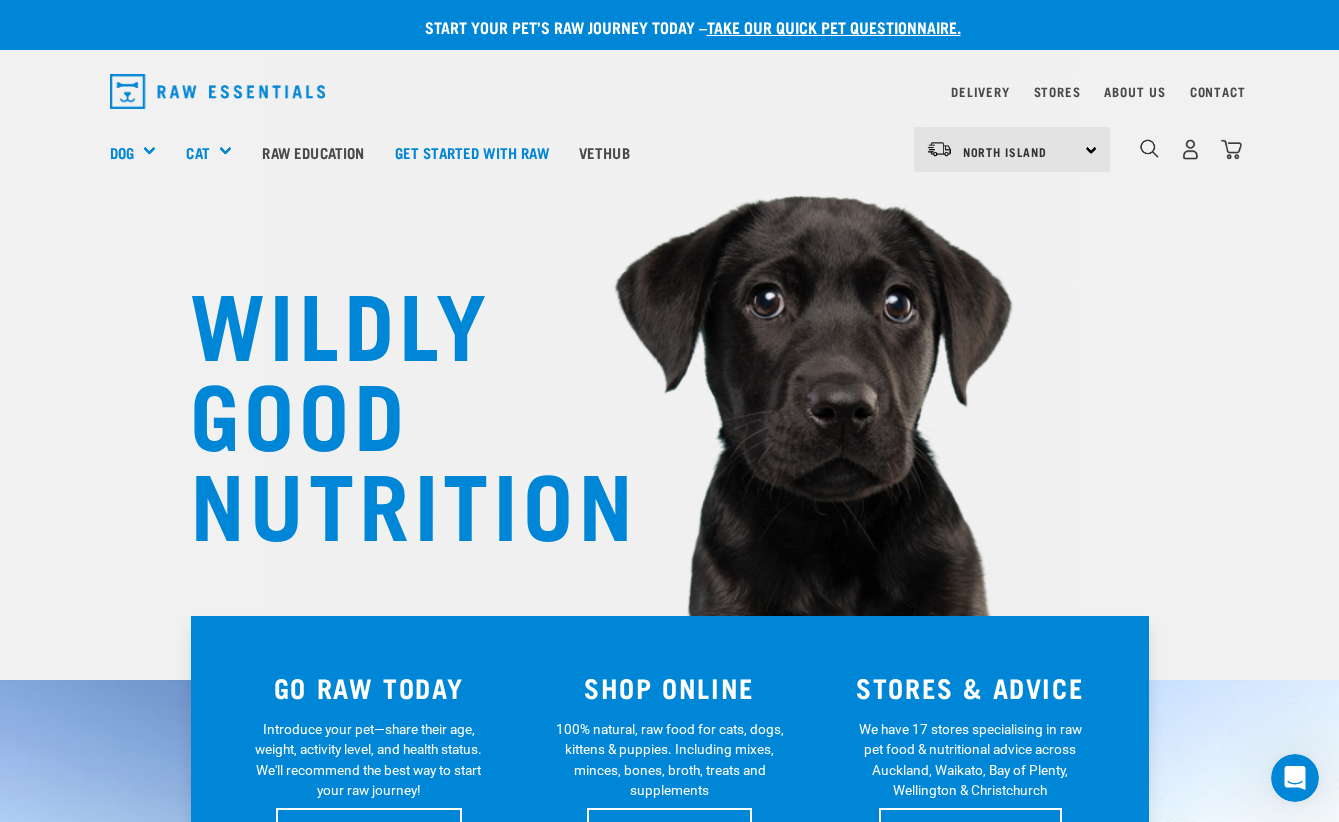 click on "Vethub" at bounding box center [604, 152] 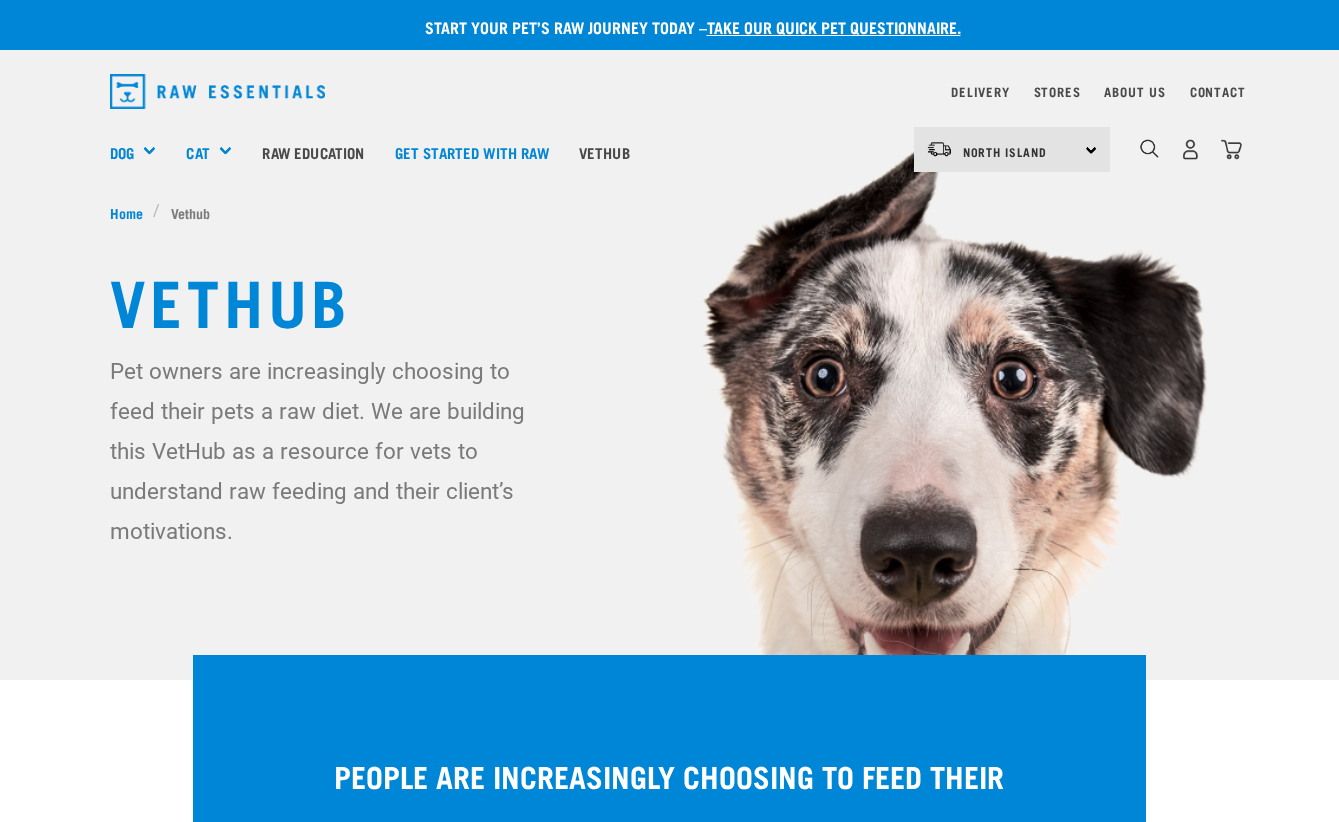 scroll, scrollTop: 0, scrollLeft: 0, axis: both 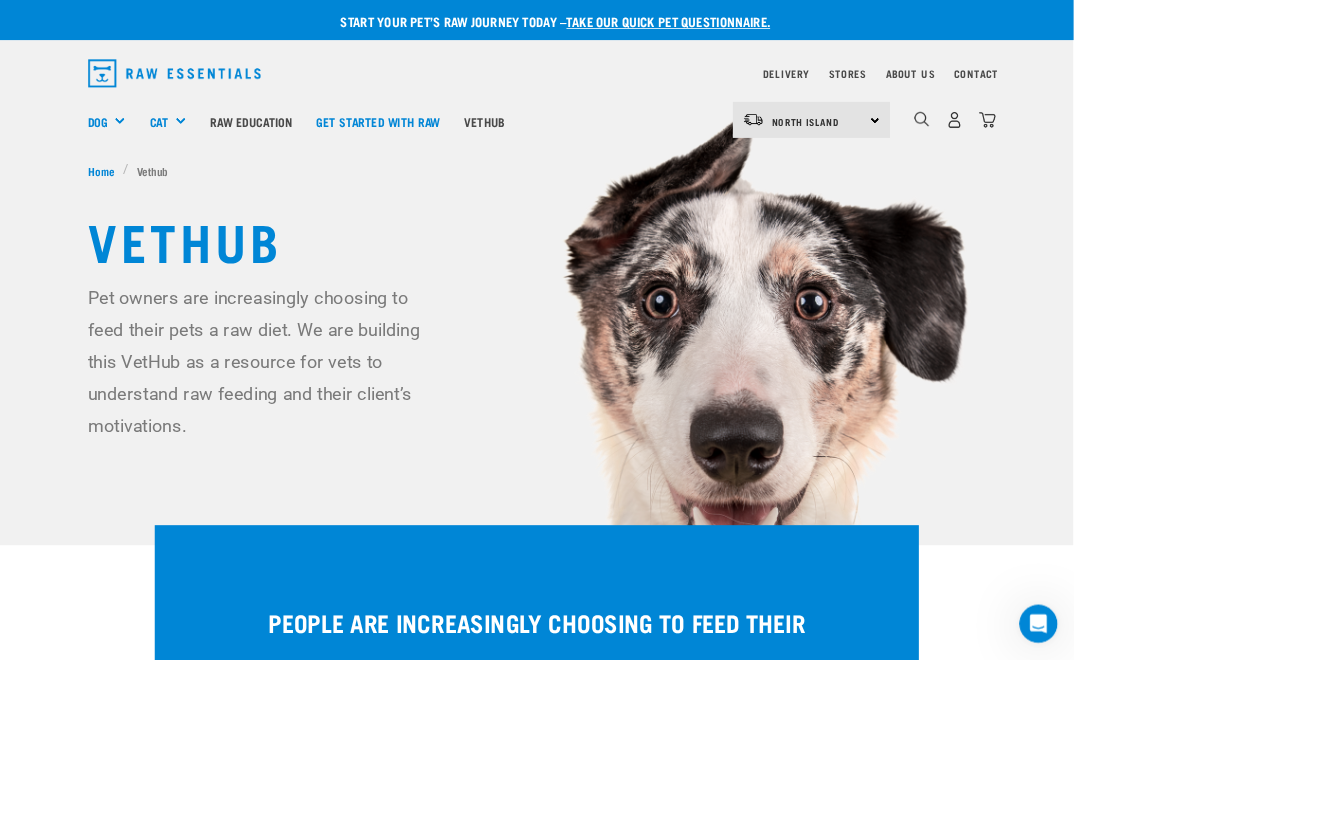 click on "Wildly Good Specials" at bounding box center [0, 0] 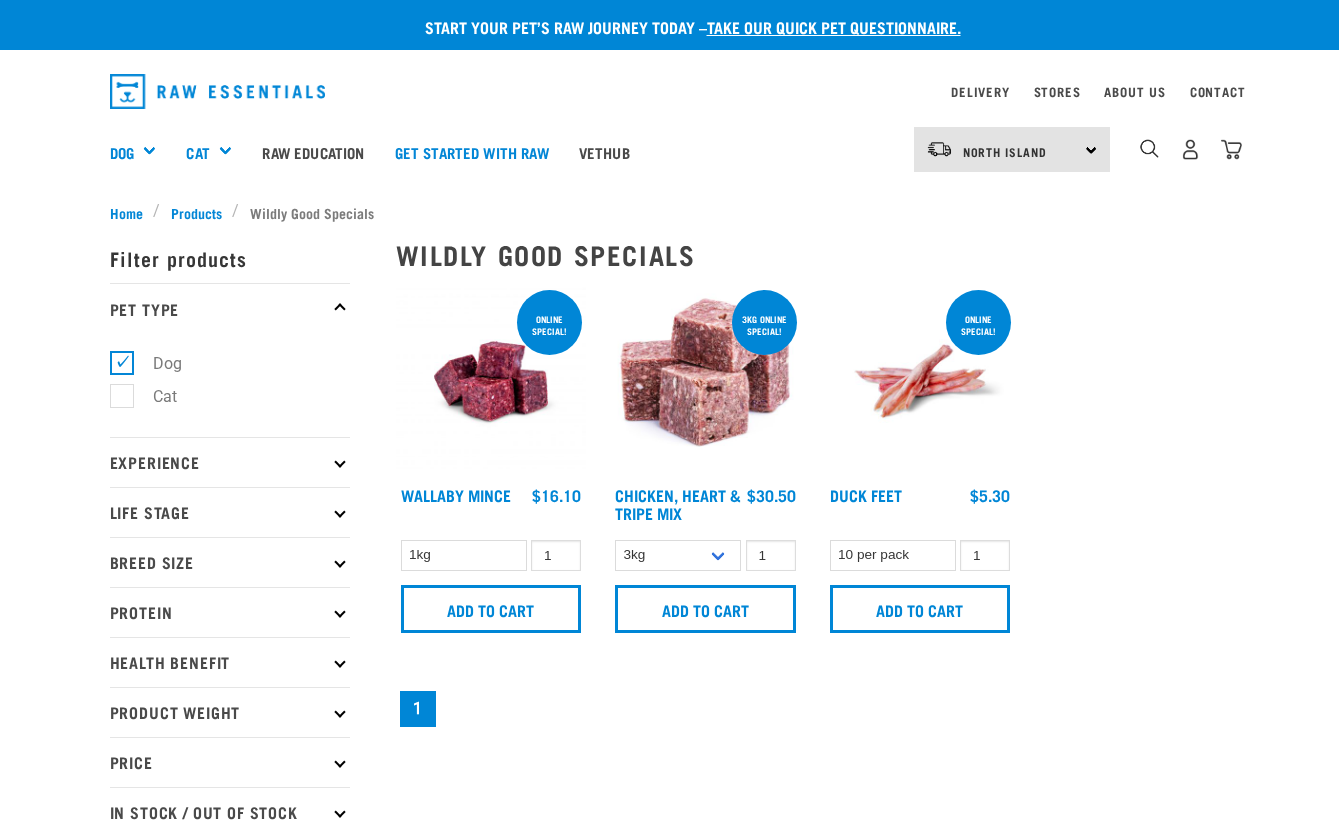 scroll, scrollTop: 0, scrollLeft: 0, axis: both 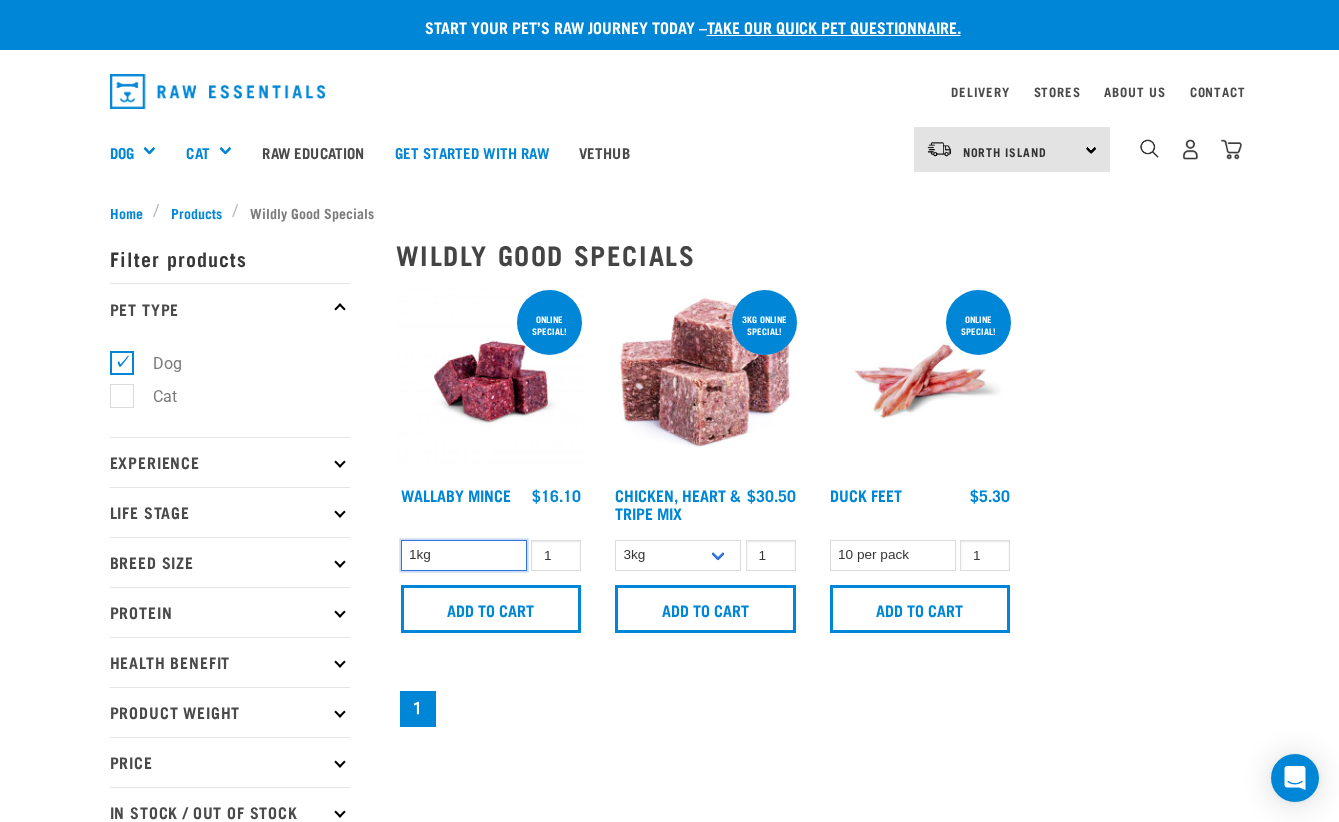 click on "1kg" at bounding box center [464, 555] 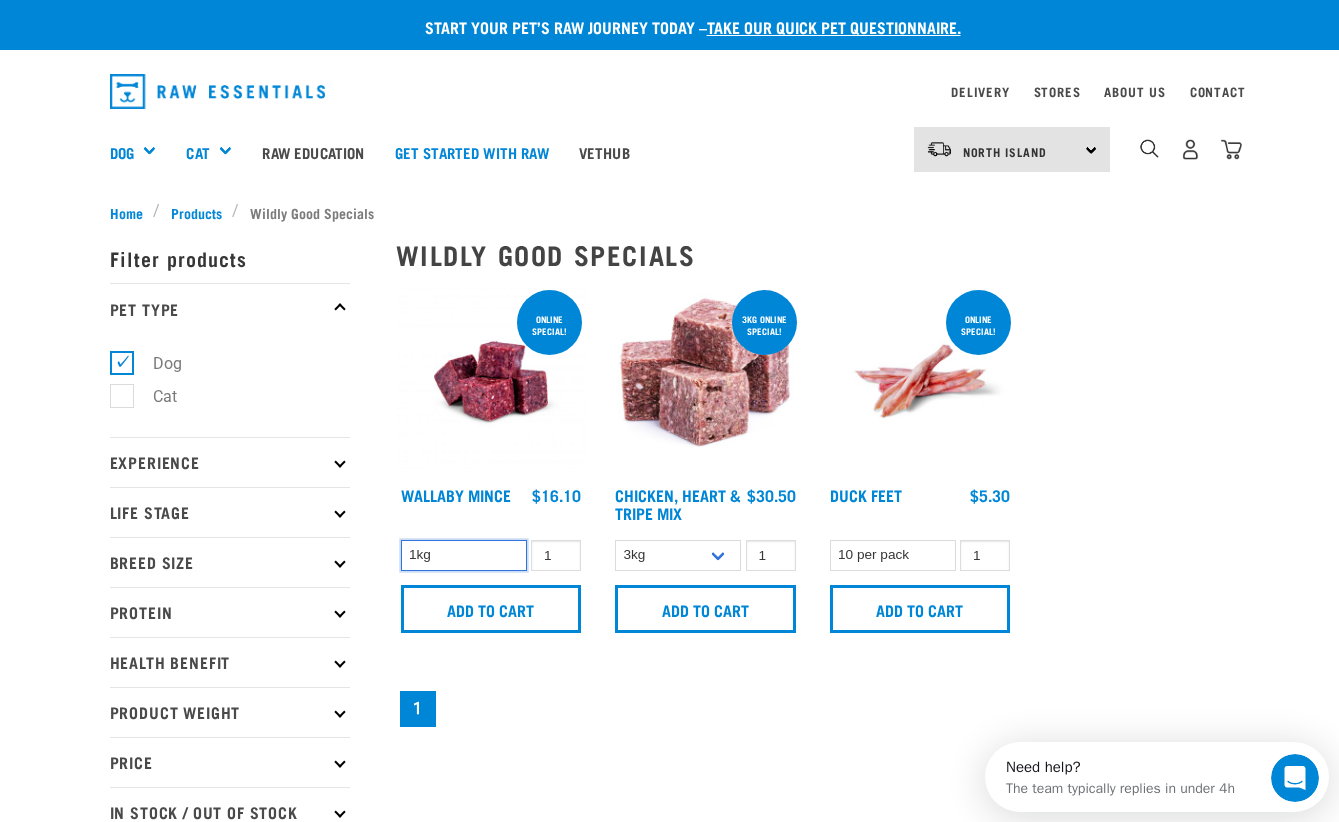 scroll, scrollTop: 0, scrollLeft: 0, axis: both 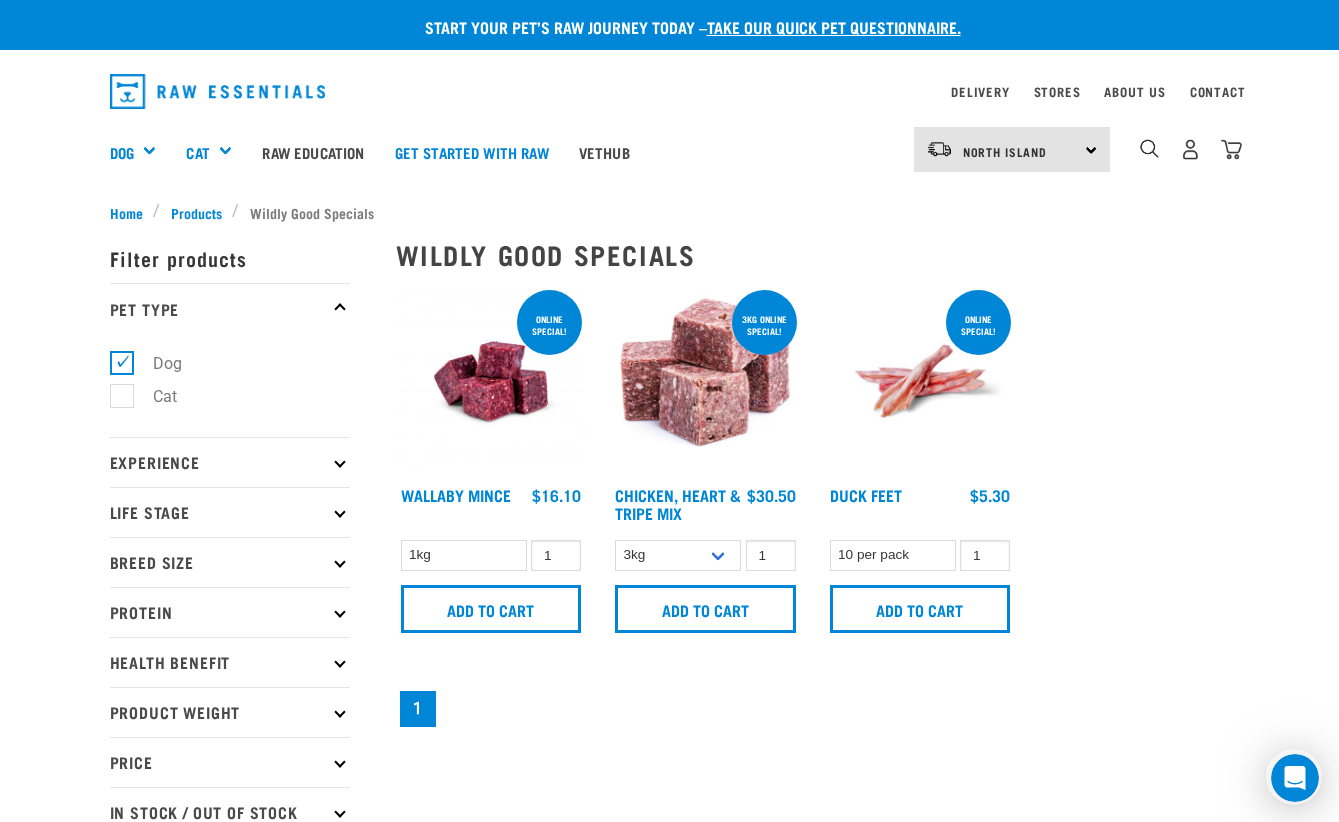 click on "Duck Feet" at bounding box center [866, 494] 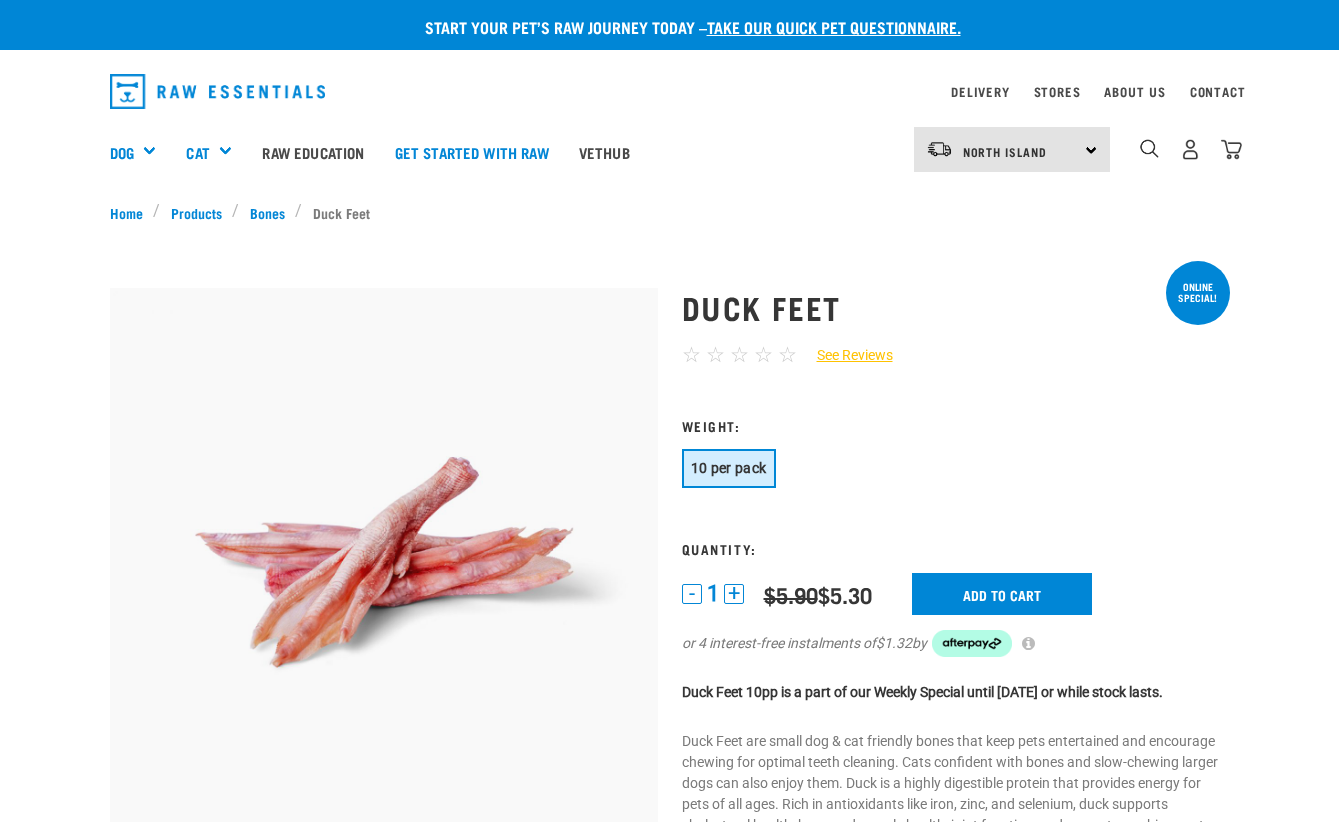 scroll, scrollTop: 0, scrollLeft: 0, axis: both 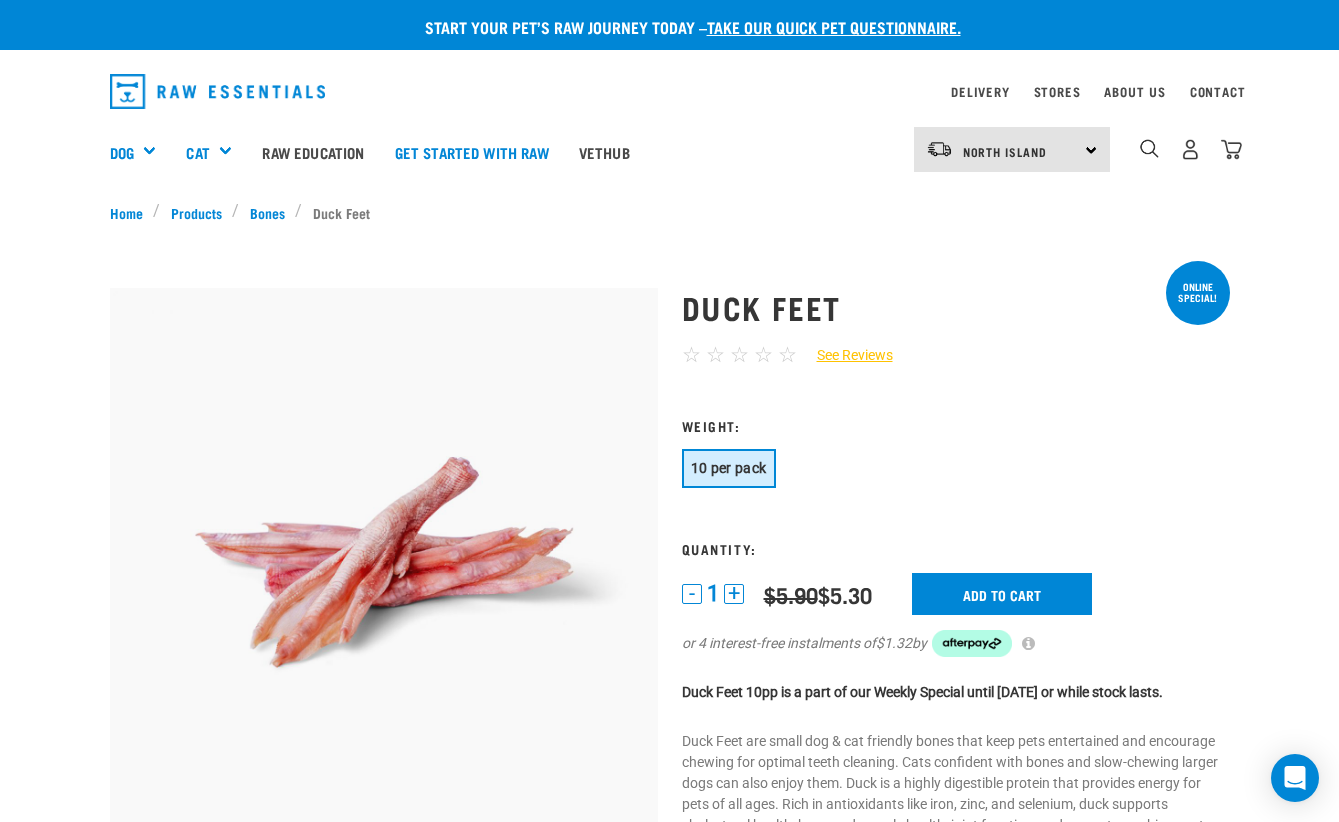 click on "+" at bounding box center [734, 594] 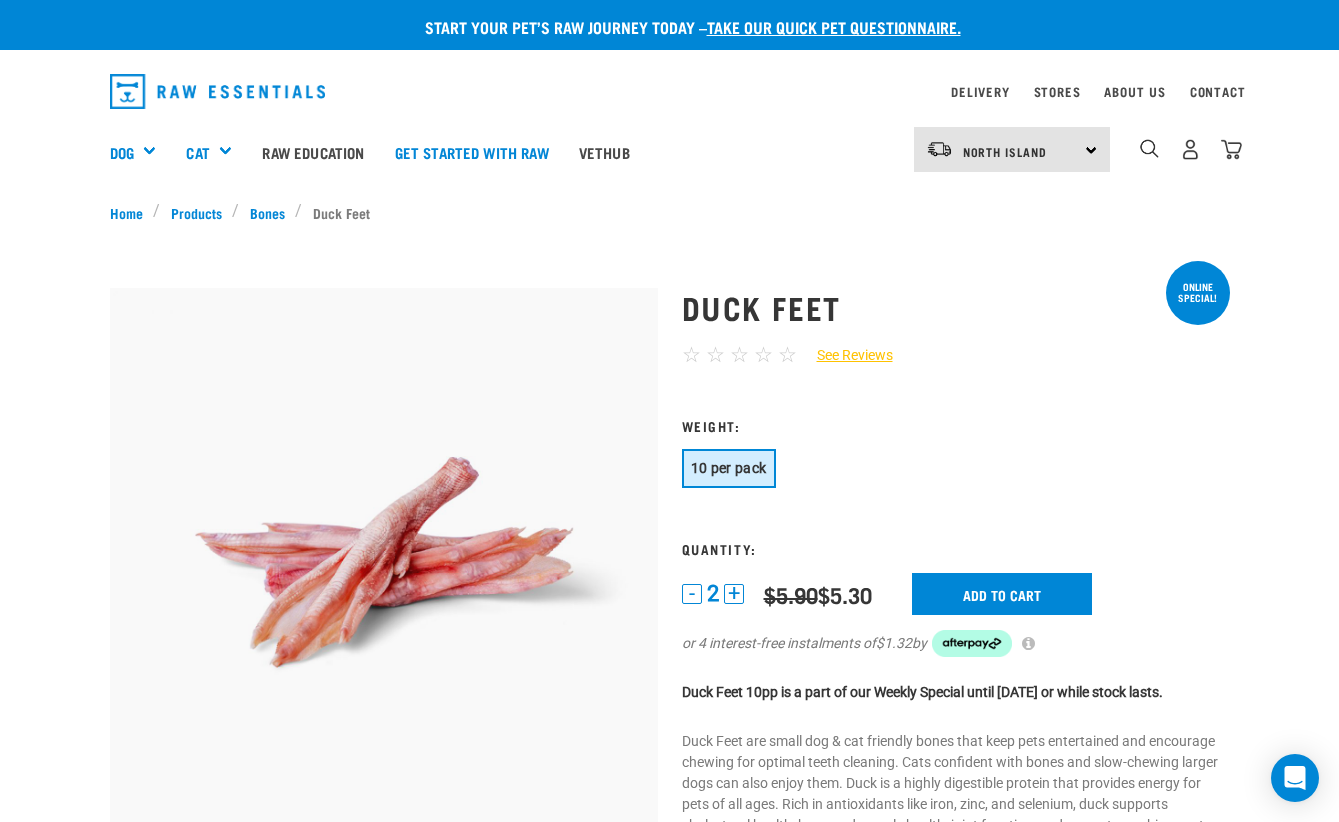 click on "+" at bounding box center [734, 594] 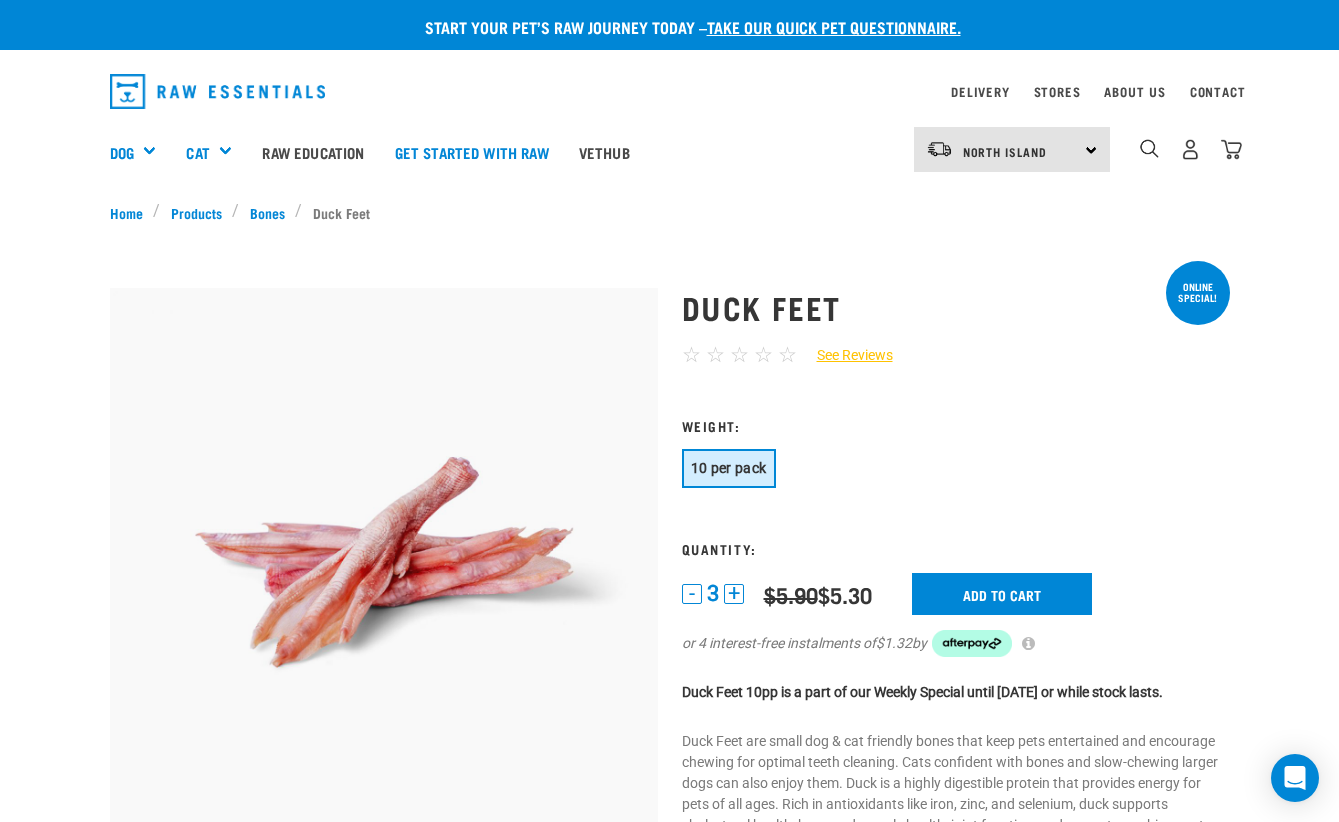 click on "+" at bounding box center [734, 594] 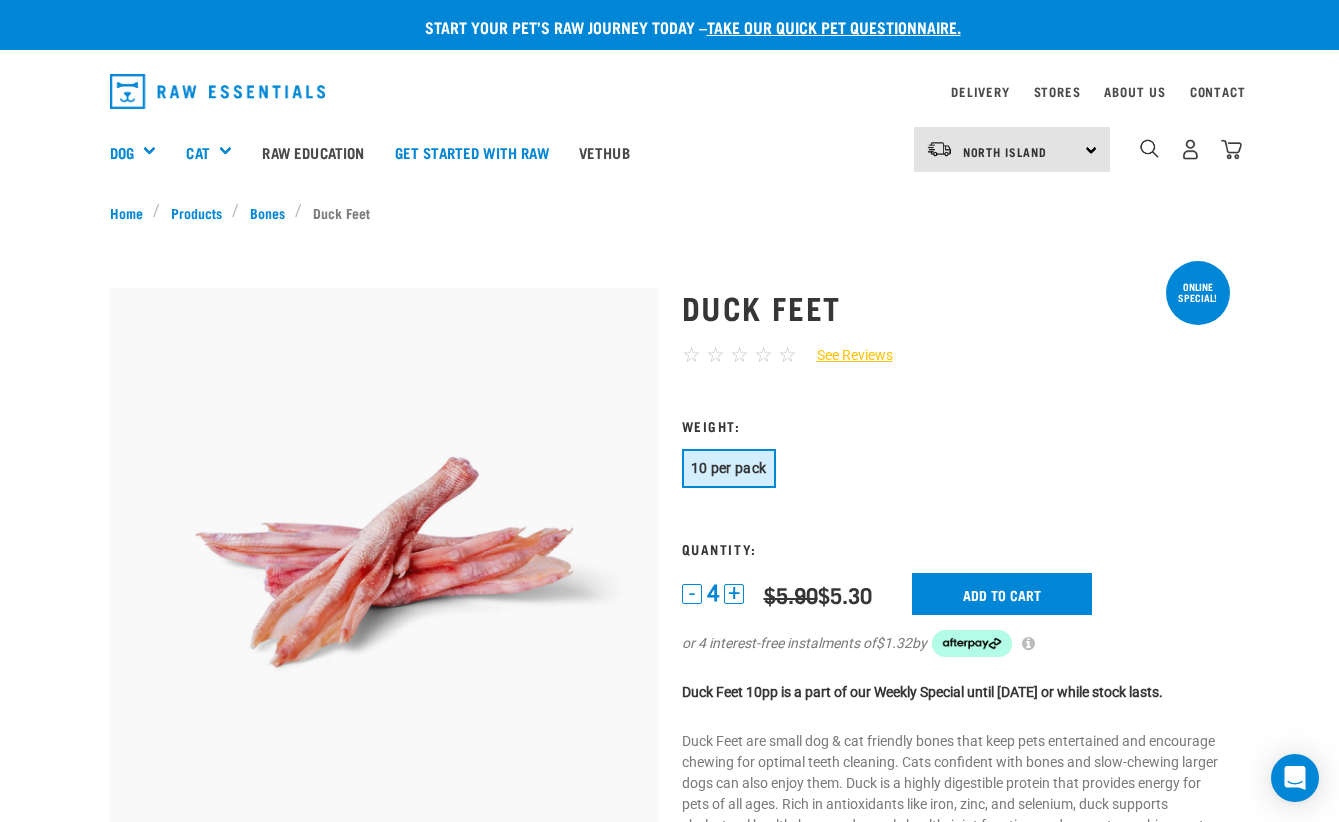 click on "Add to cart" at bounding box center [1002, 594] 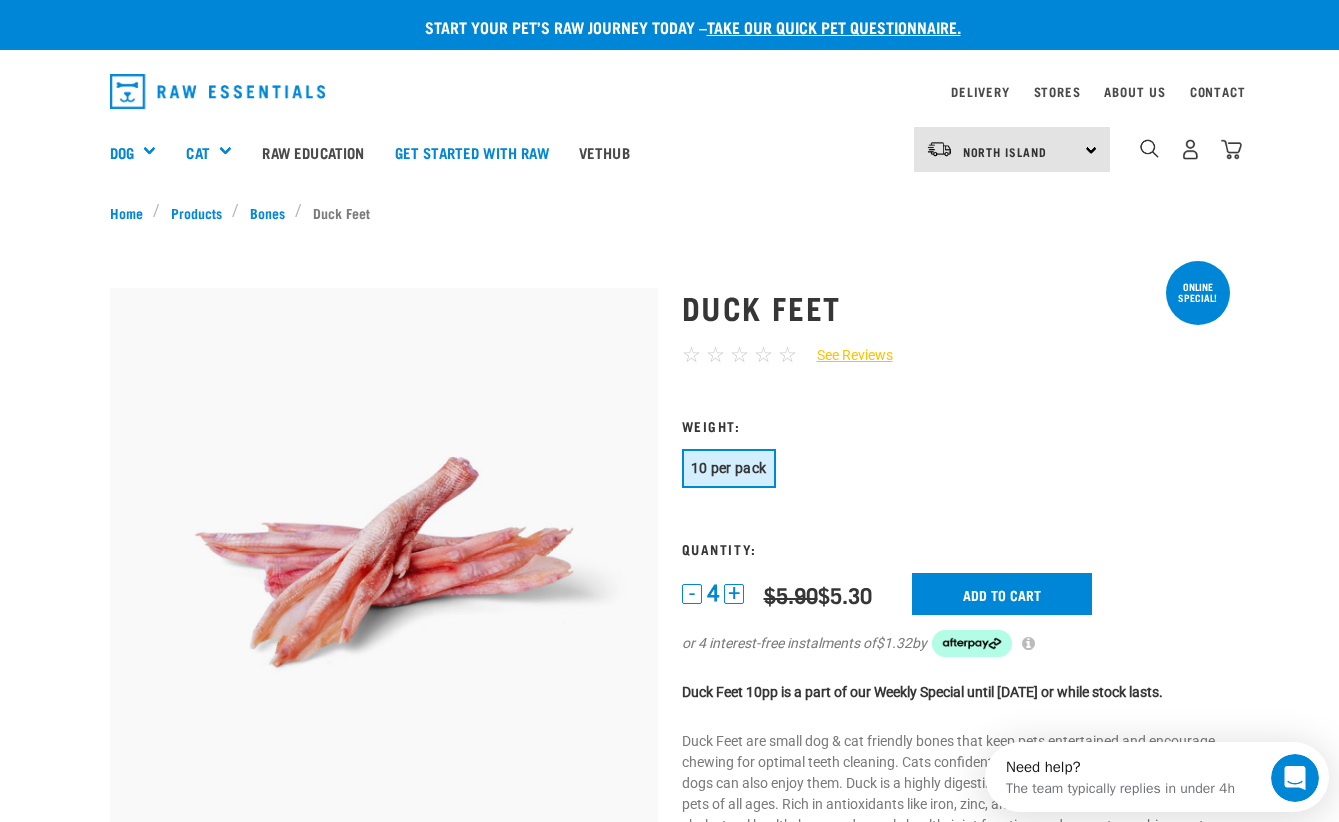 scroll, scrollTop: 0, scrollLeft: 0, axis: both 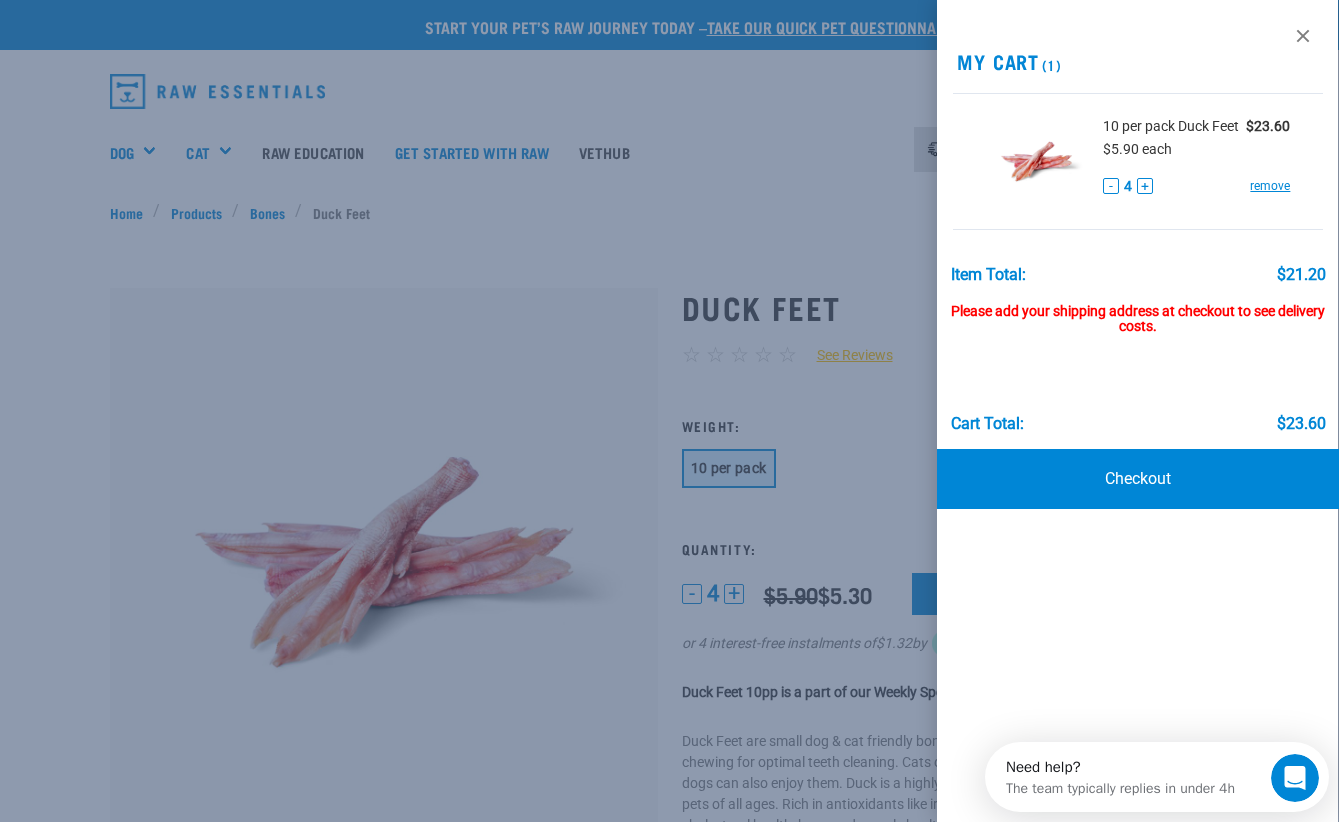 click at bounding box center (669, 411) 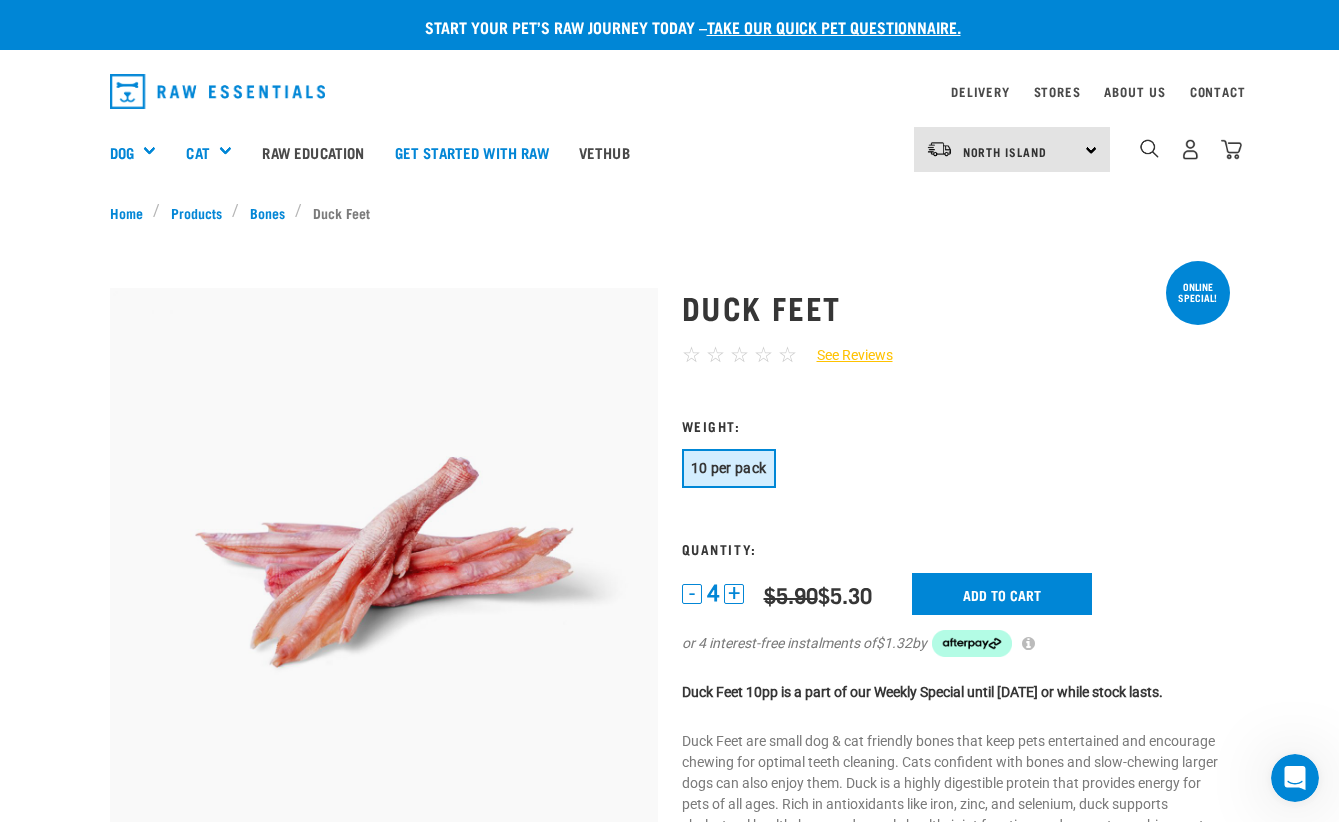 click on "Bulk Treats" at bounding box center (0, 0) 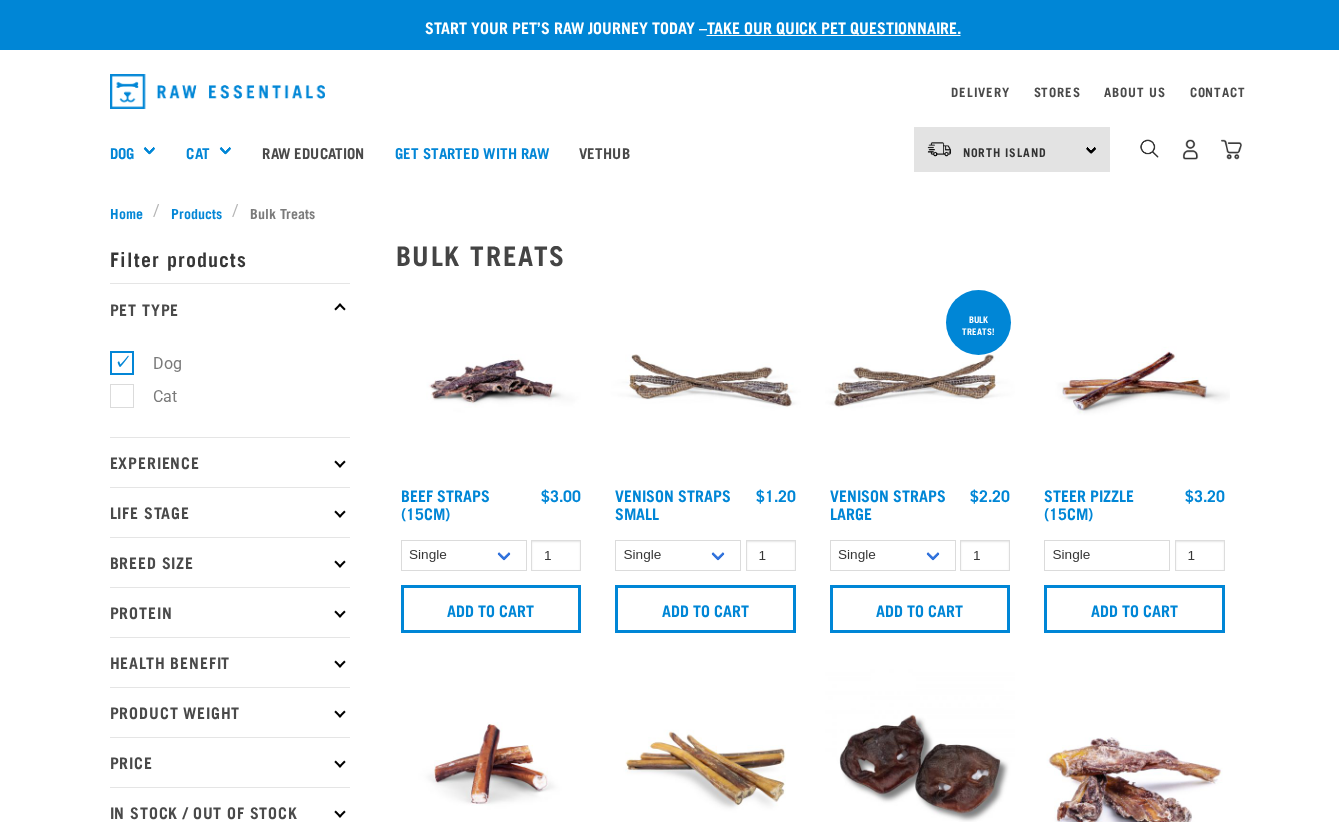 scroll, scrollTop: 0, scrollLeft: 0, axis: both 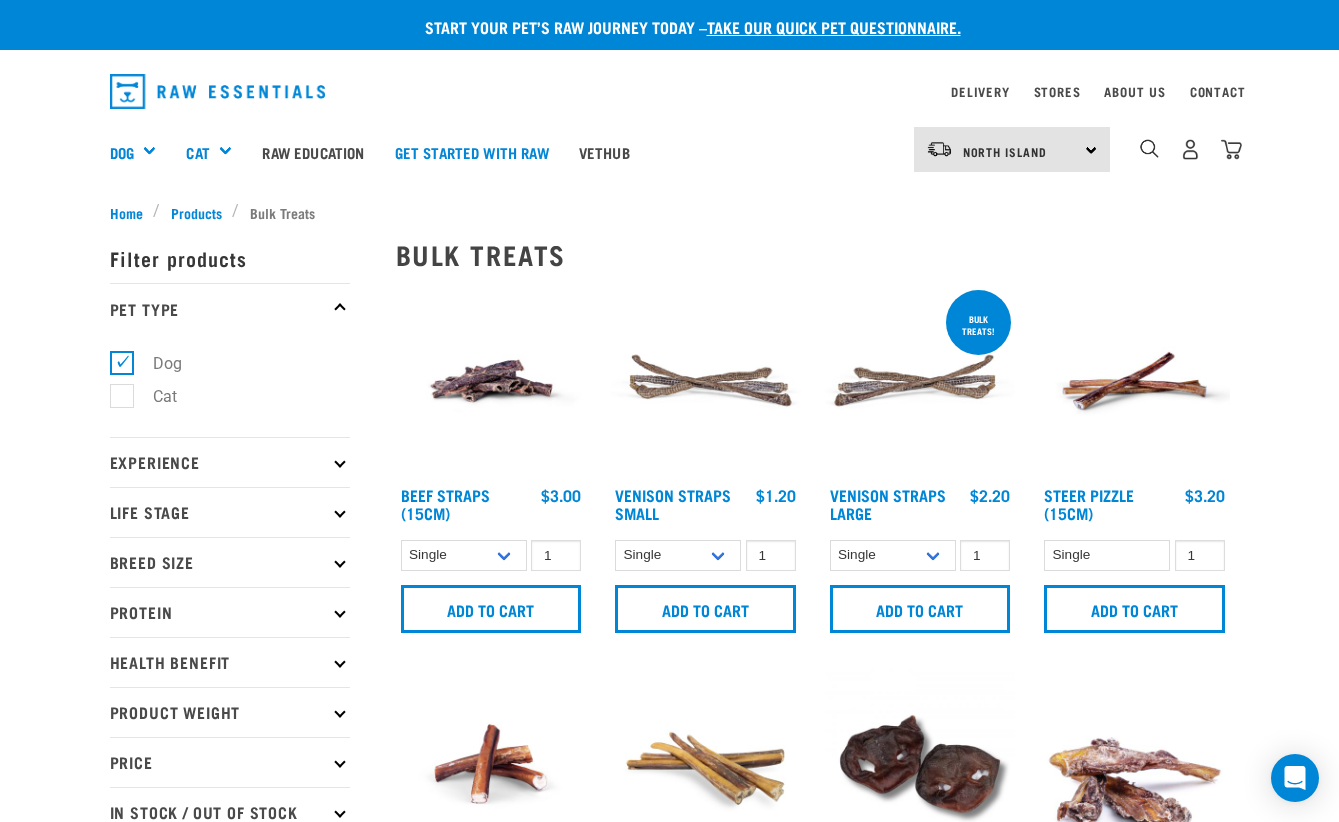 click on "Bulk Frozen" at bounding box center [0, 0] 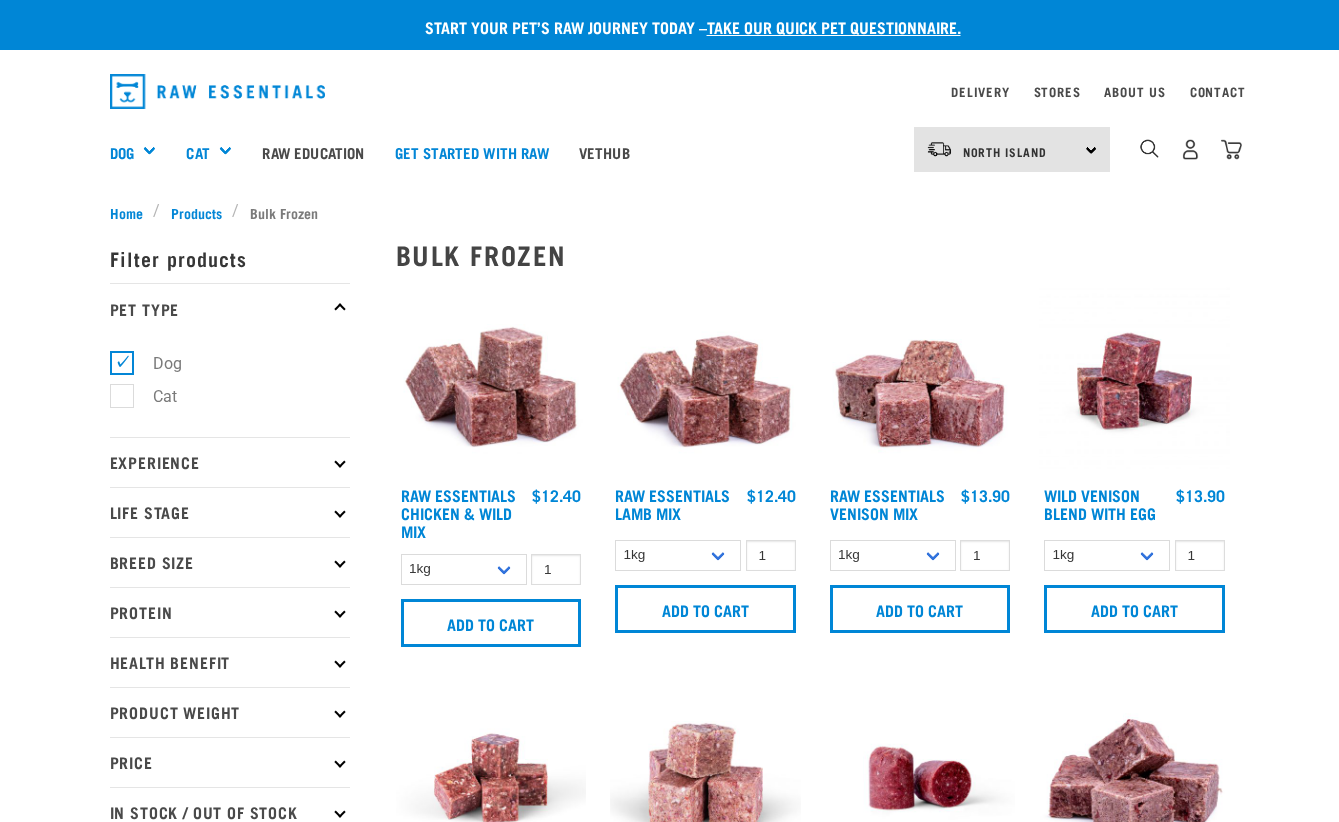 scroll, scrollTop: 0, scrollLeft: 0, axis: both 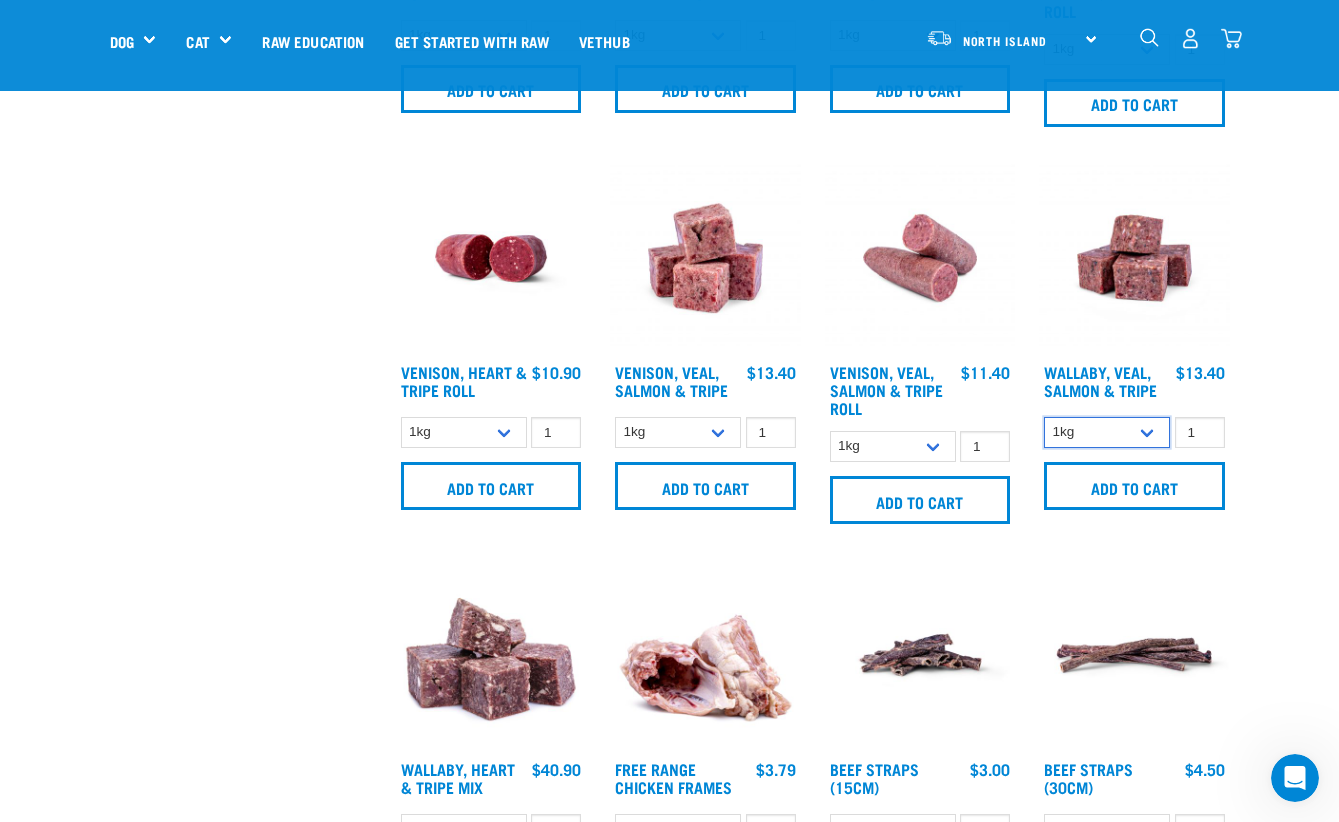 click on "1kg
3kg
Bulk (18kg)" at bounding box center (1107, 432) 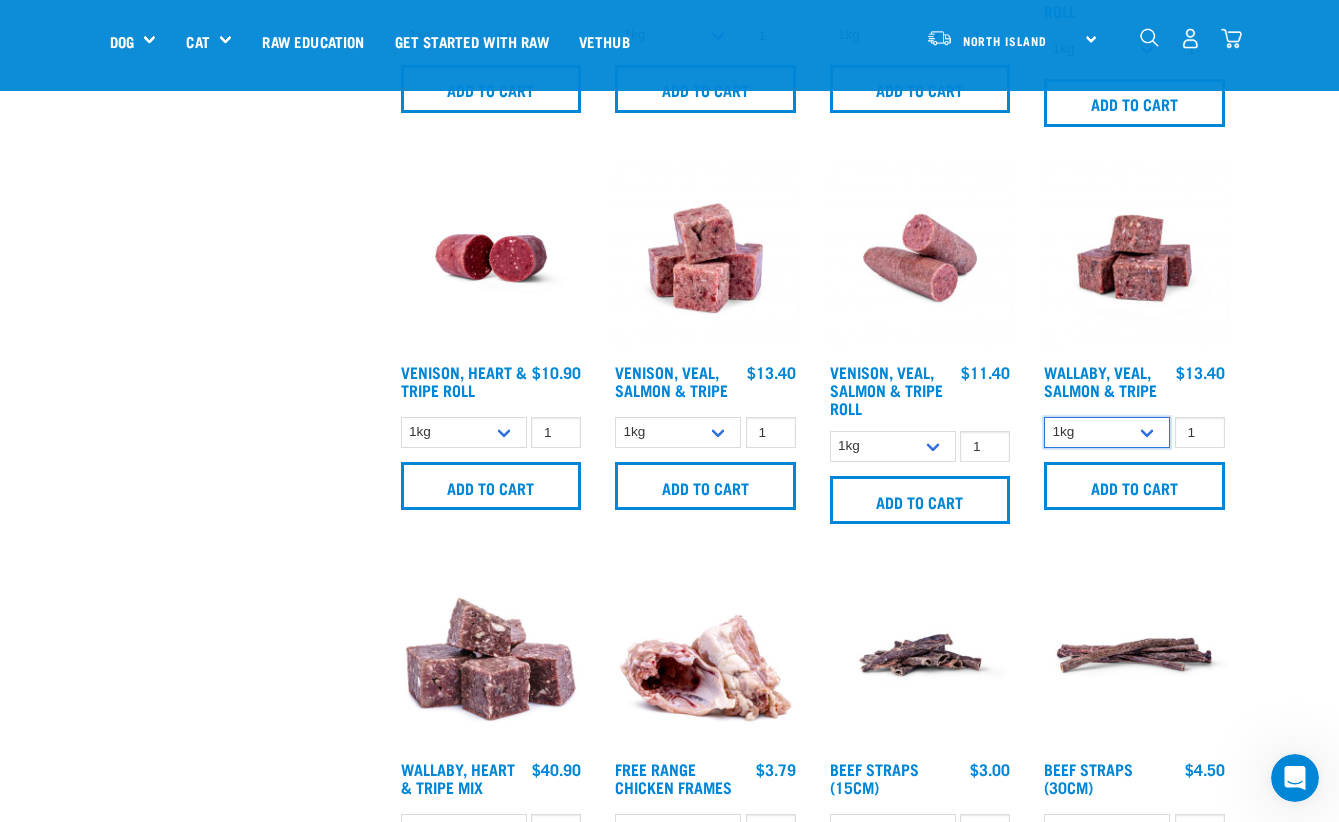 select on "278010" 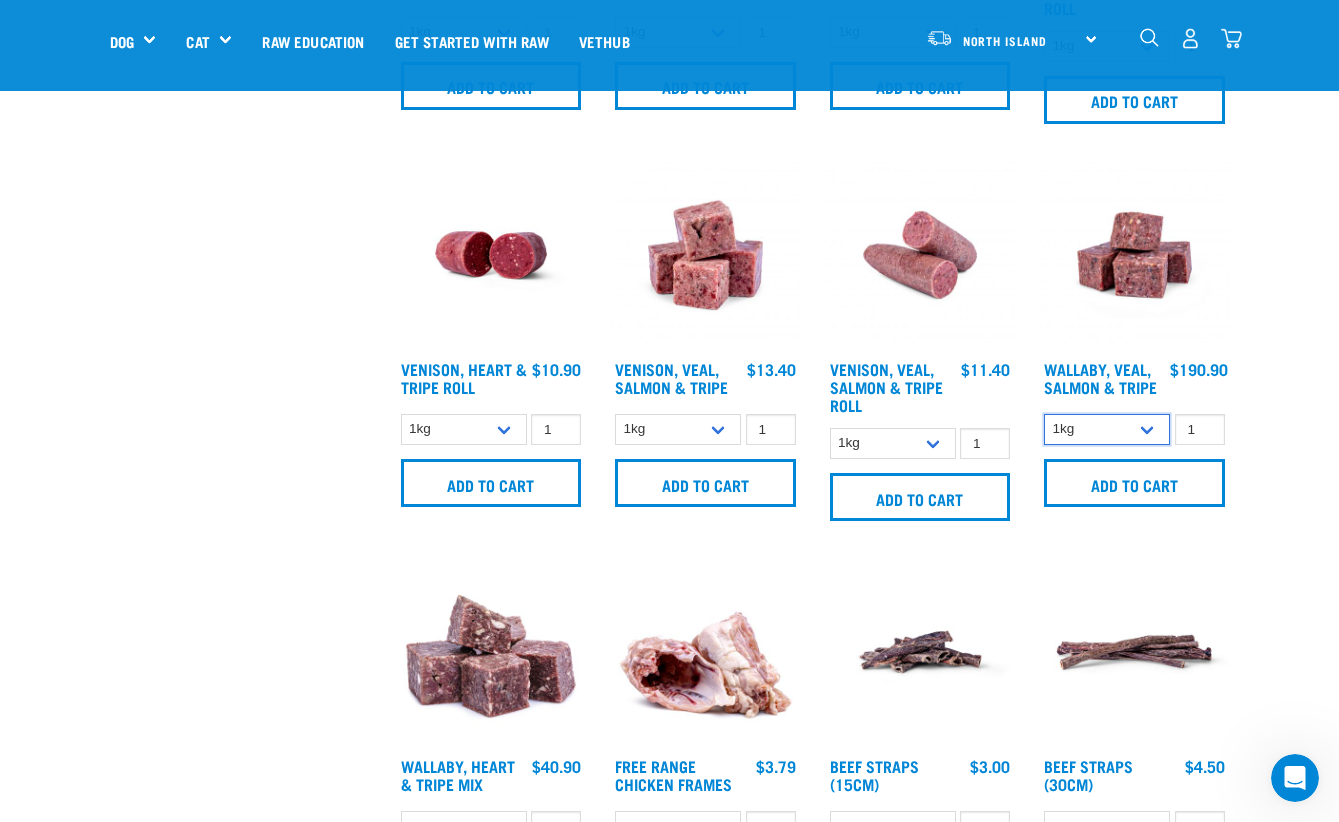 scroll, scrollTop: 1162, scrollLeft: 0, axis: vertical 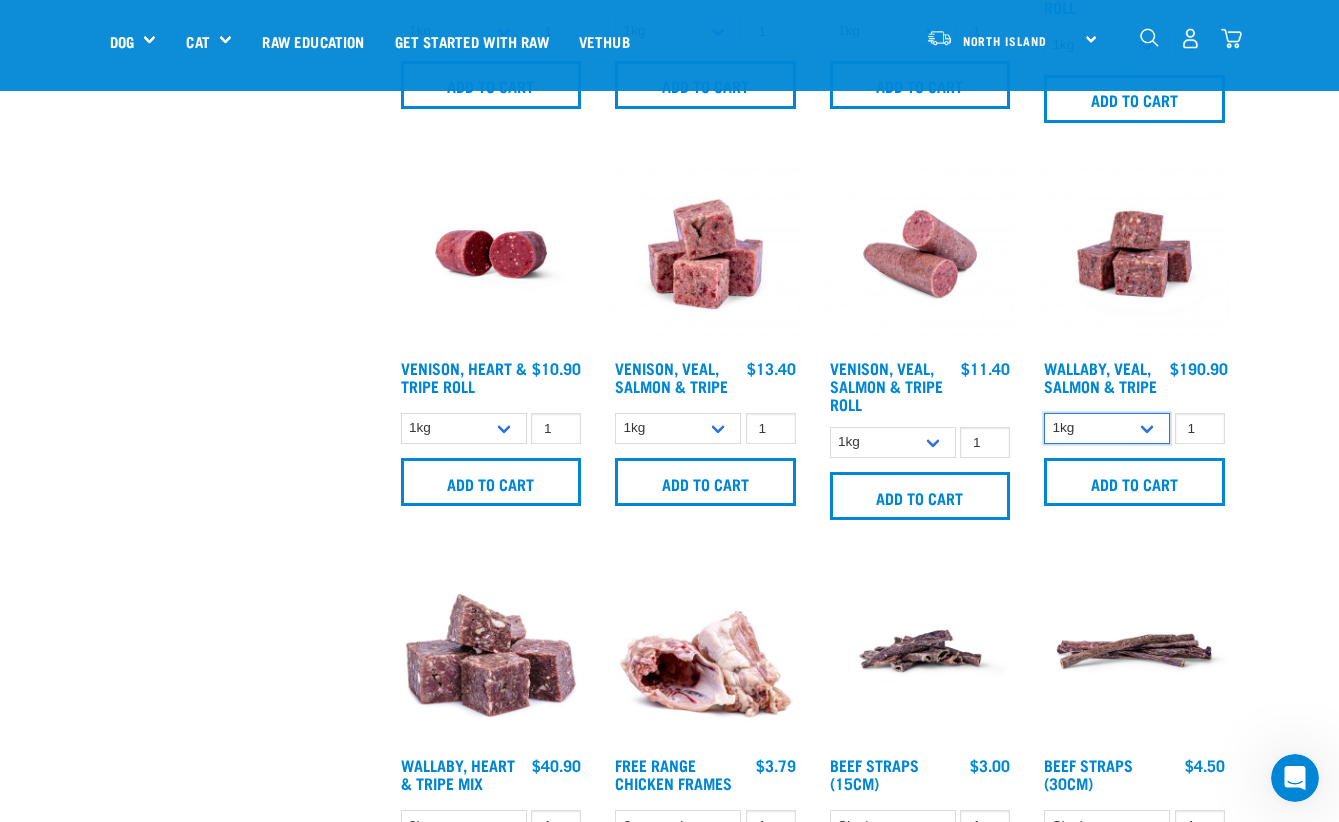 click on "Add to cart" at bounding box center (1134, 482) 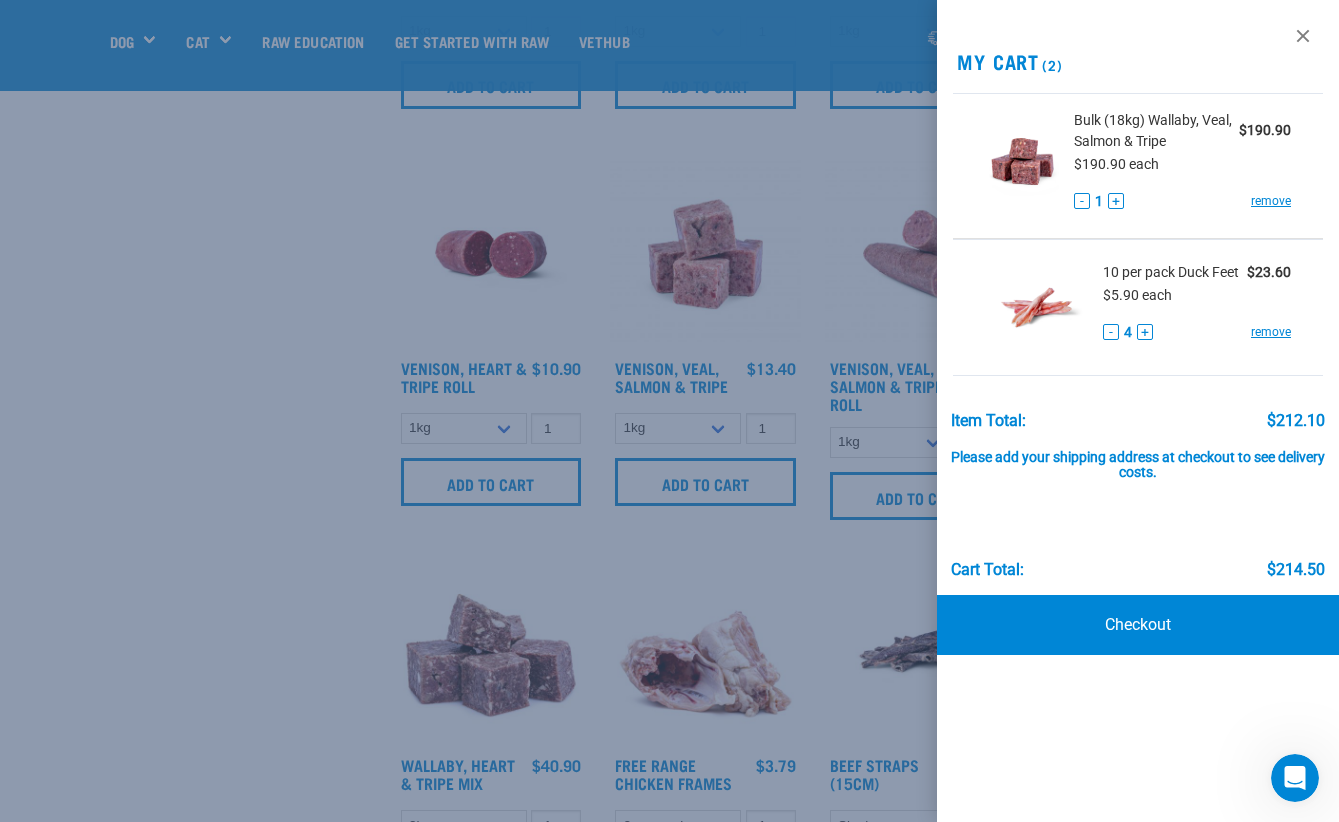 click at bounding box center (669, 411) 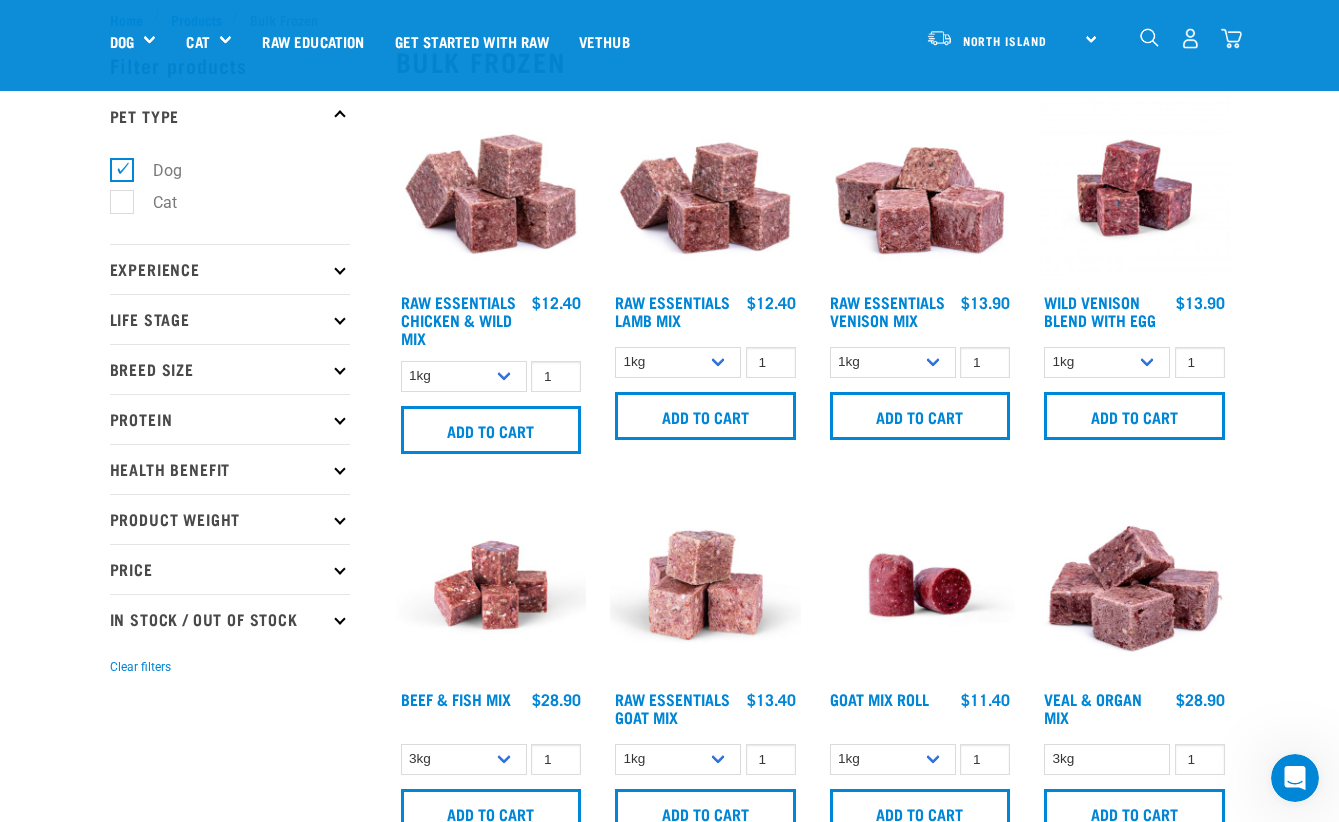 scroll, scrollTop: 0, scrollLeft: 0, axis: both 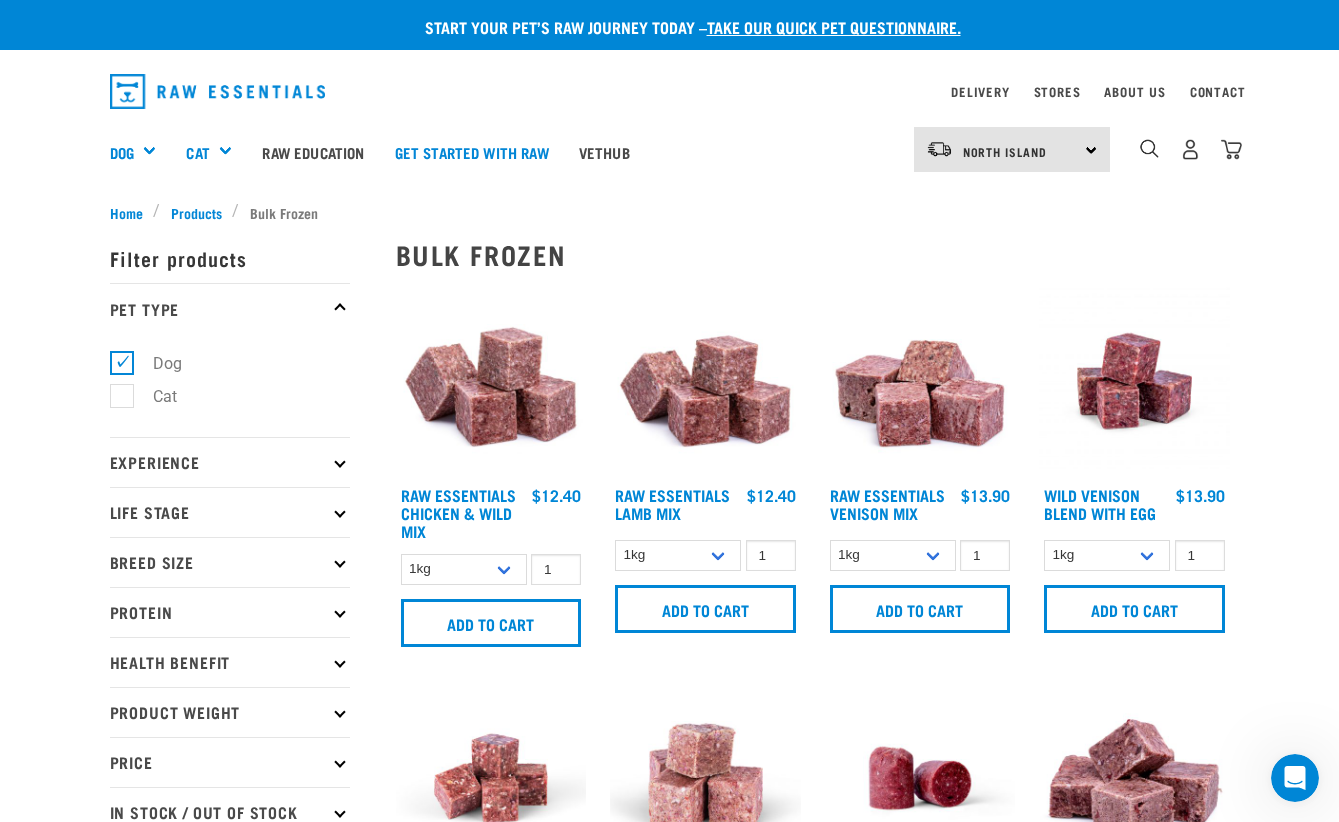 click on "Mixes & Minces" at bounding box center (0, 0) 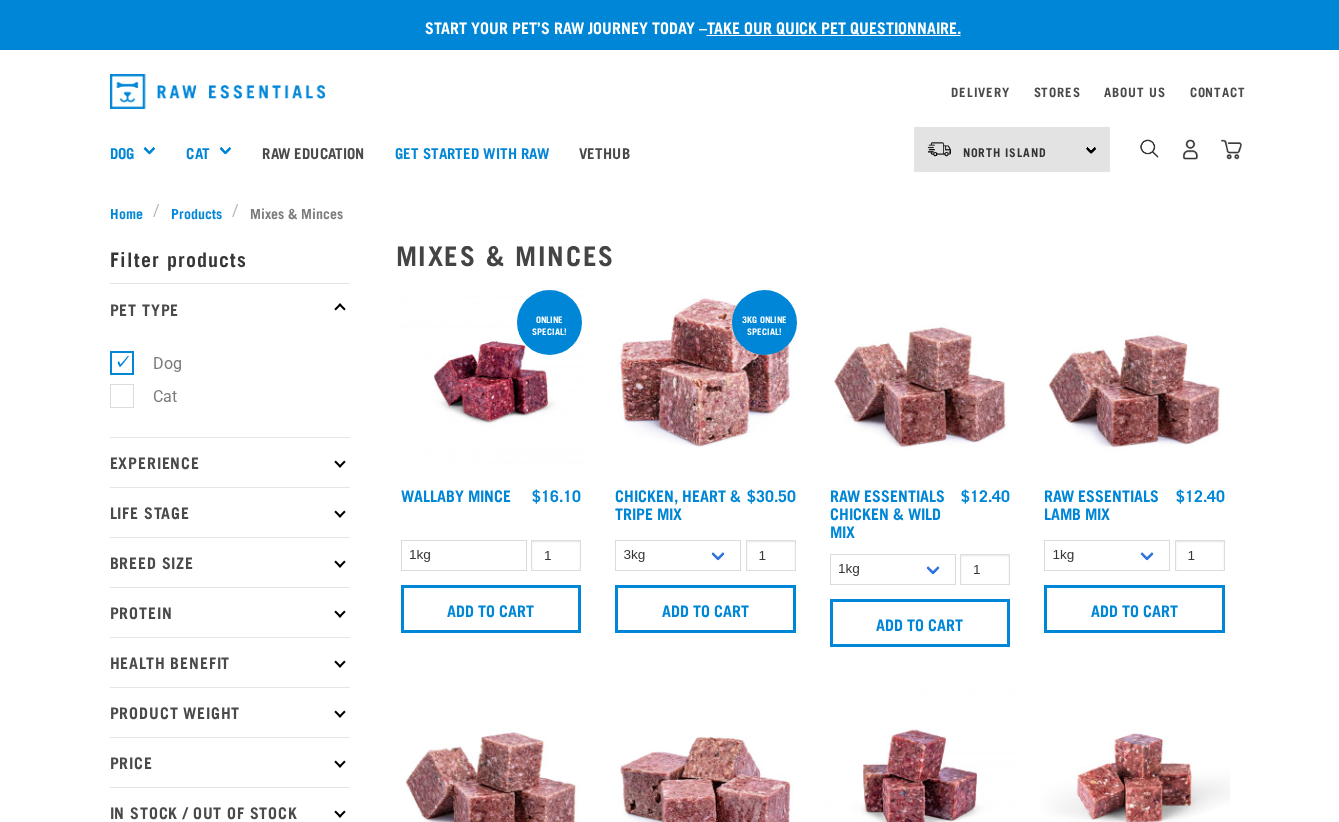 scroll, scrollTop: 0, scrollLeft: 0, axis: both 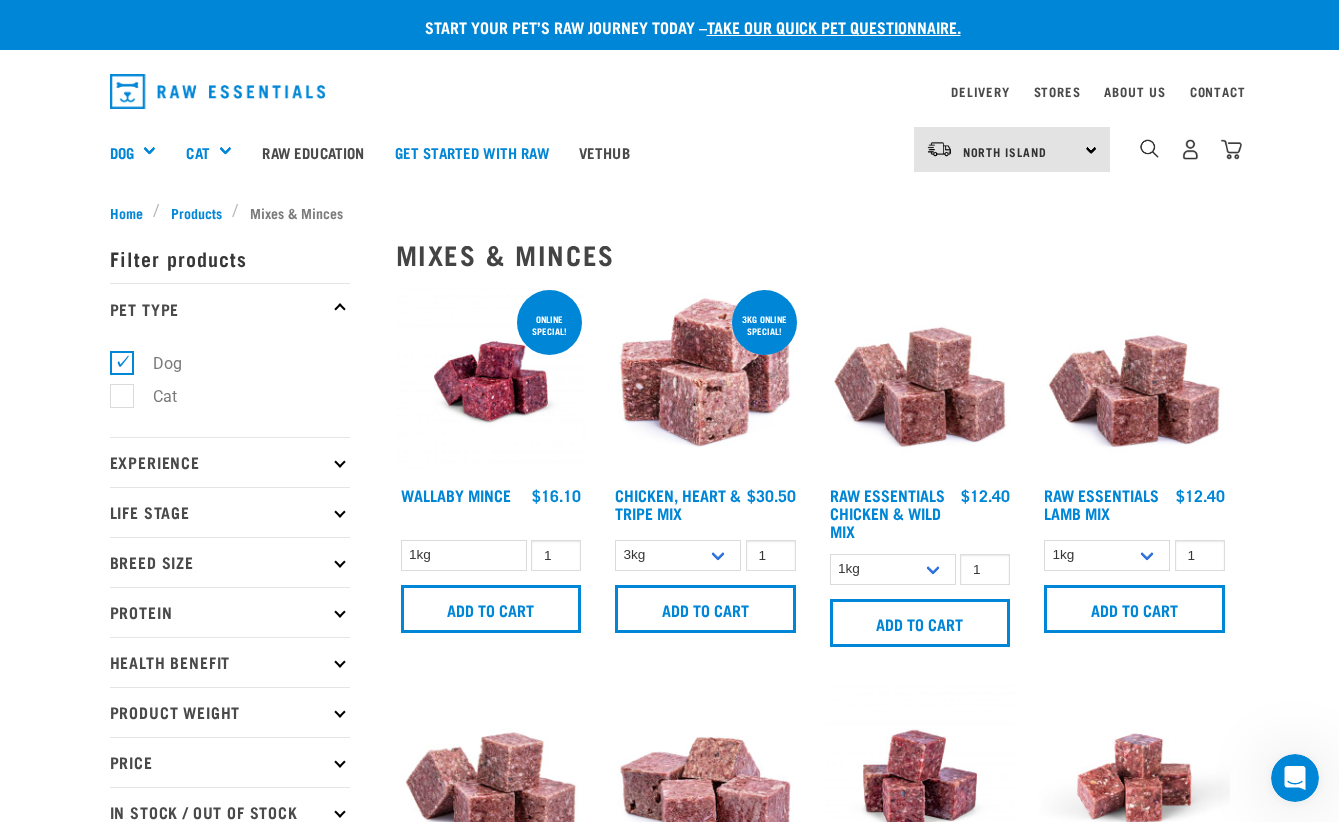 click at bounding box center [1190, 149] 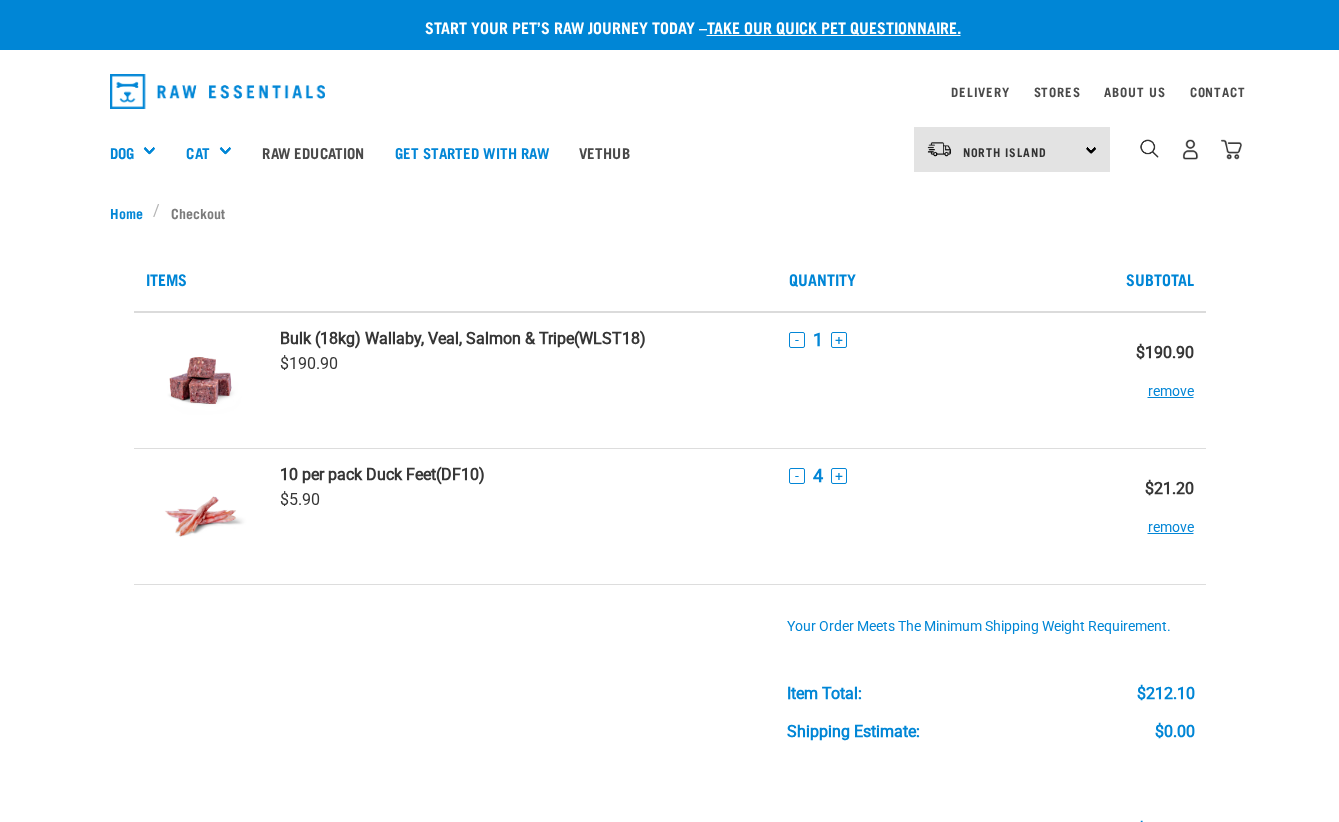 scroll, scrollTop: 0, scrollLeft: 0, axis: both 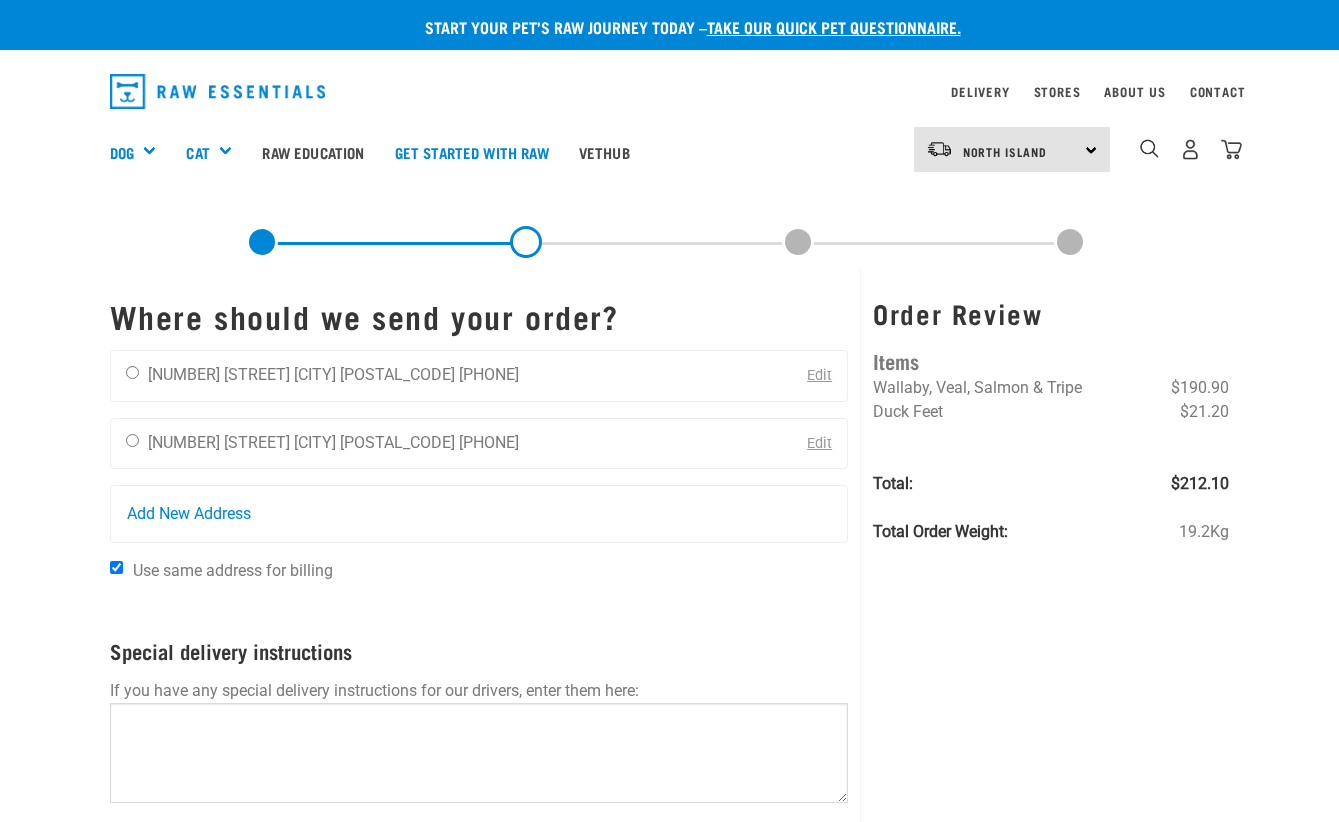 click at bounding box center (132, 372) 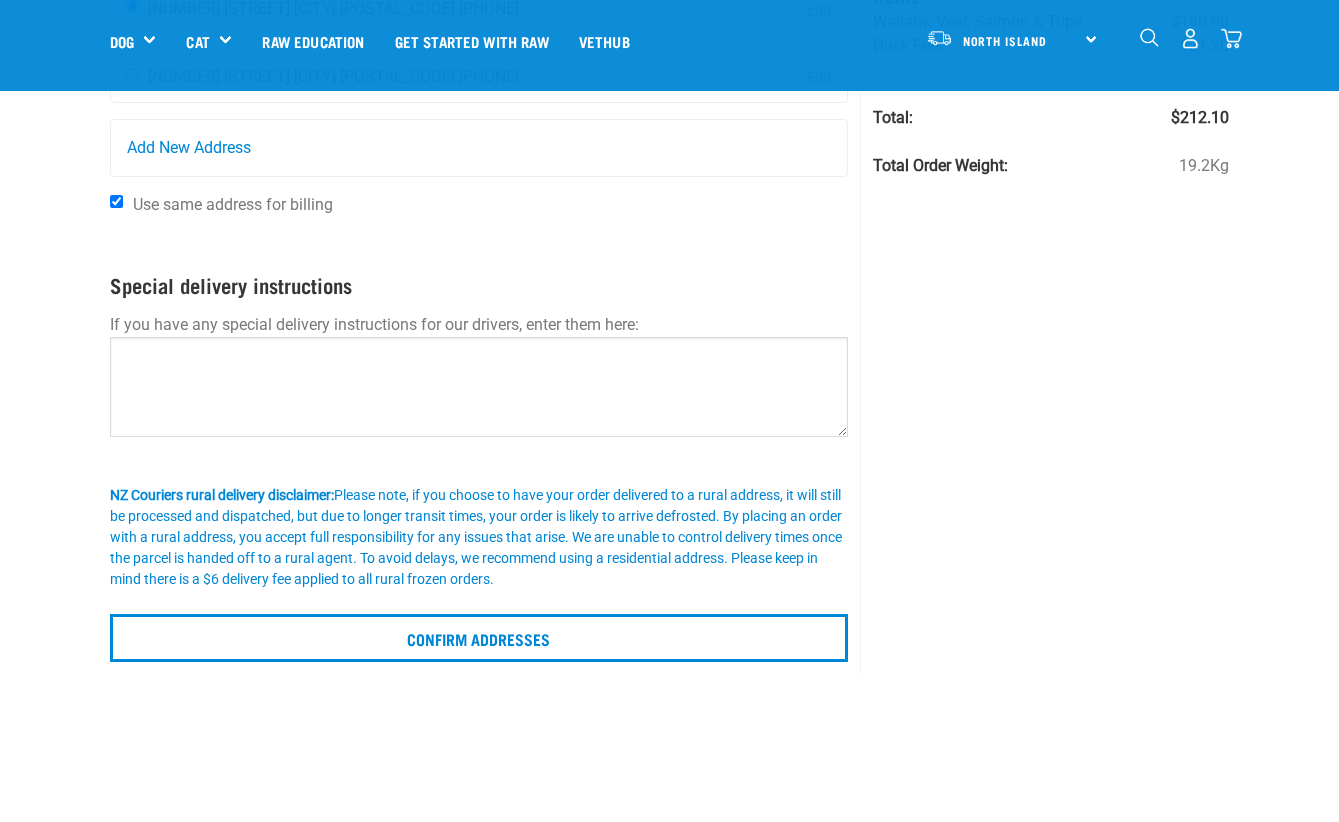 scroll, scrollTop: 265, scrollLeft: 0, axis: vertical 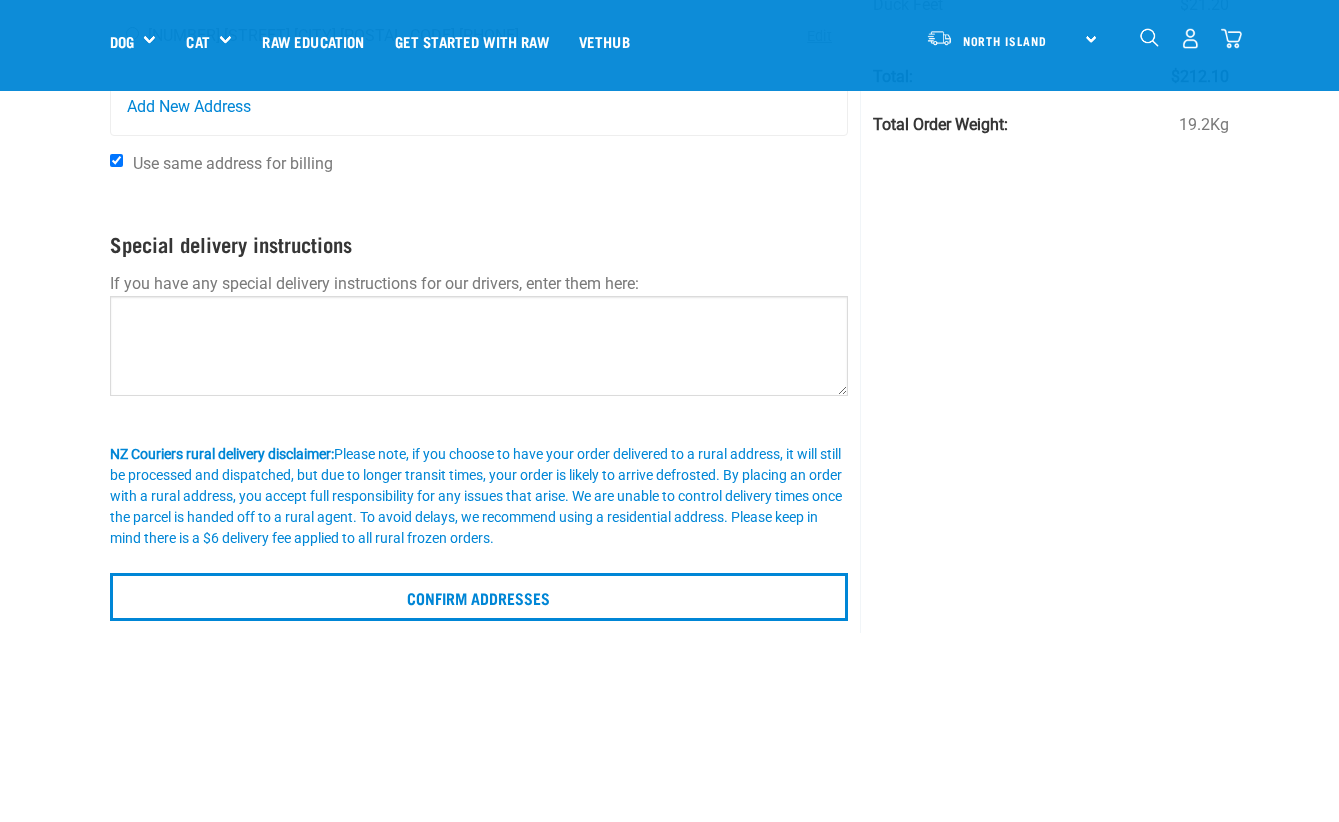 click on "Confirm addresses" at bounding box center (479, 597) 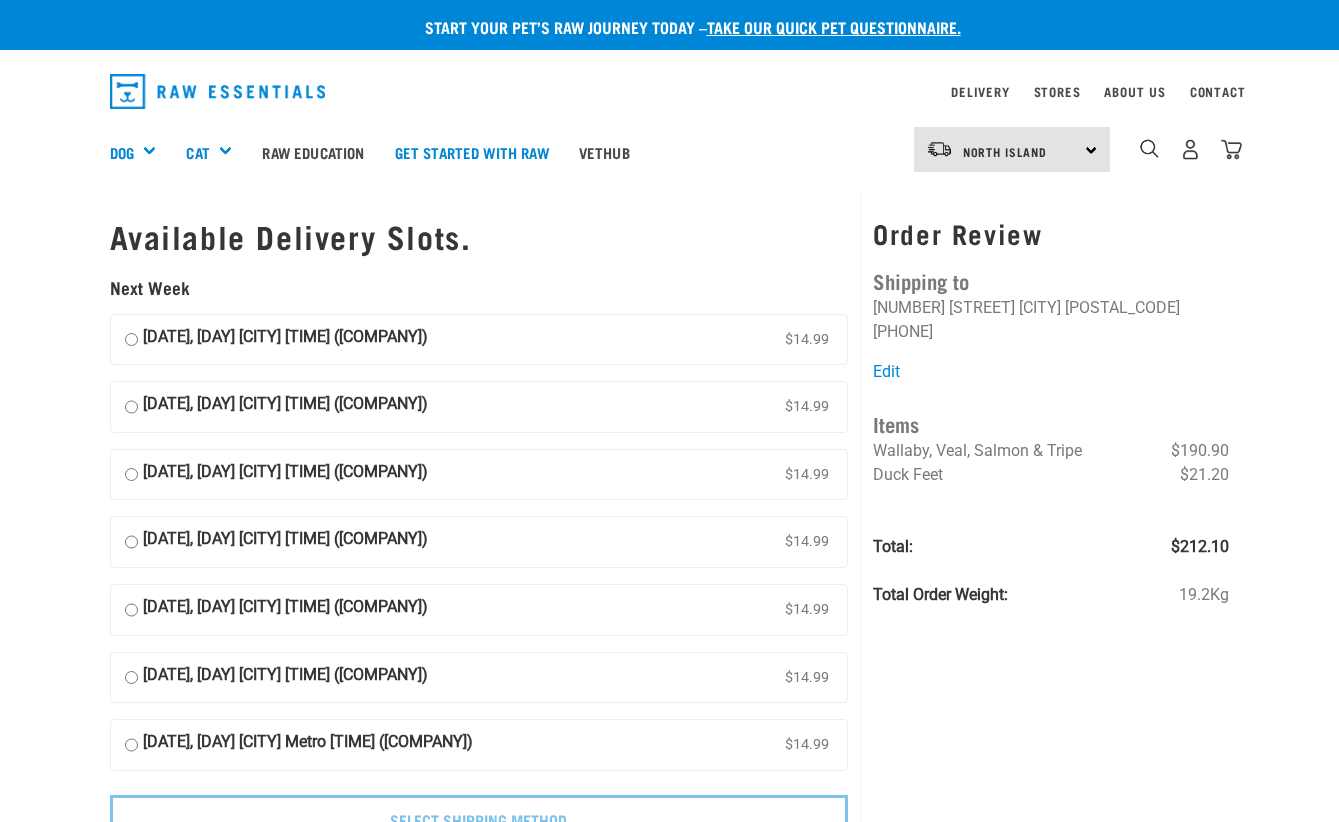 scroll, scrollTop: 0, scrollLeft: 0, axis: both 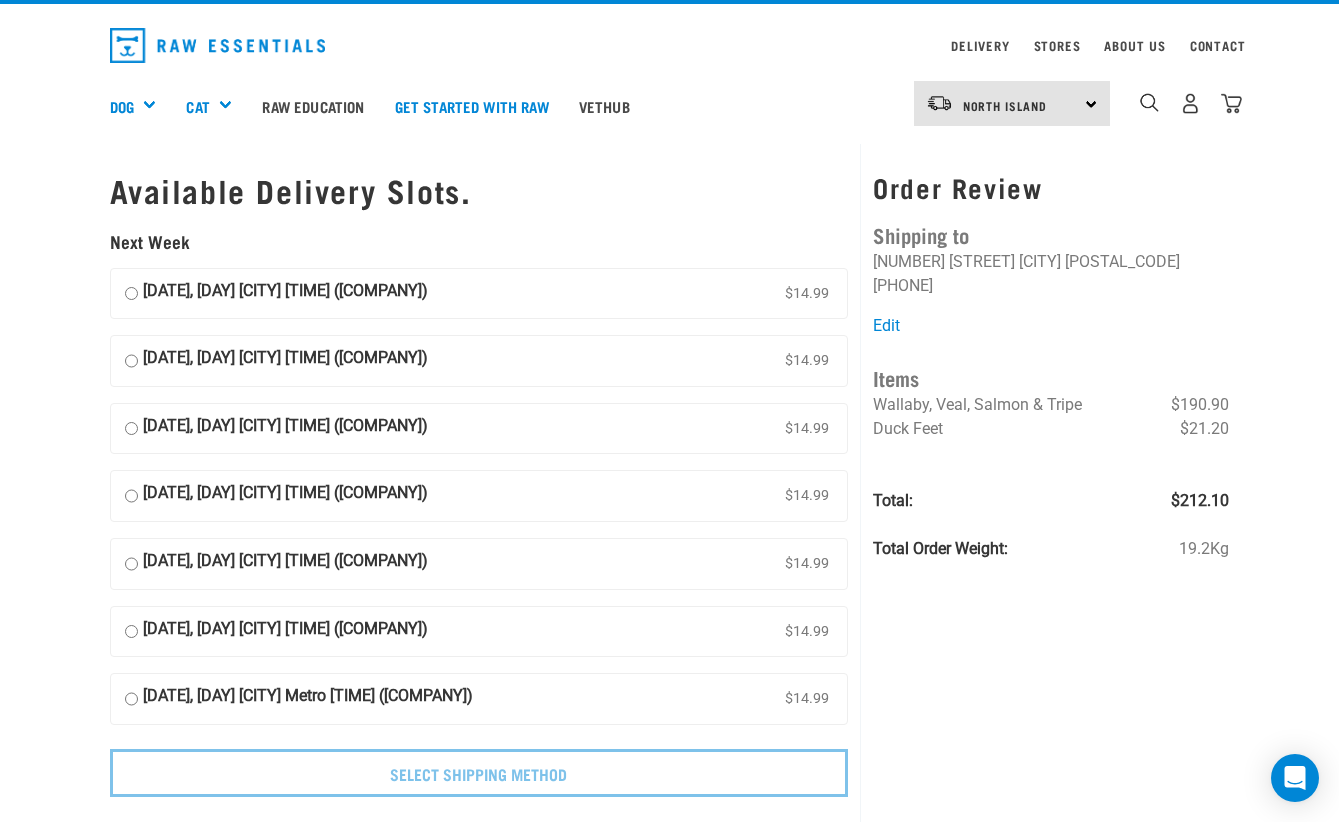 click on "[DATE], [DAY] [CITY] [TIME] ([COMPANY])
[PRICE]" at bounding box center [131, 294] 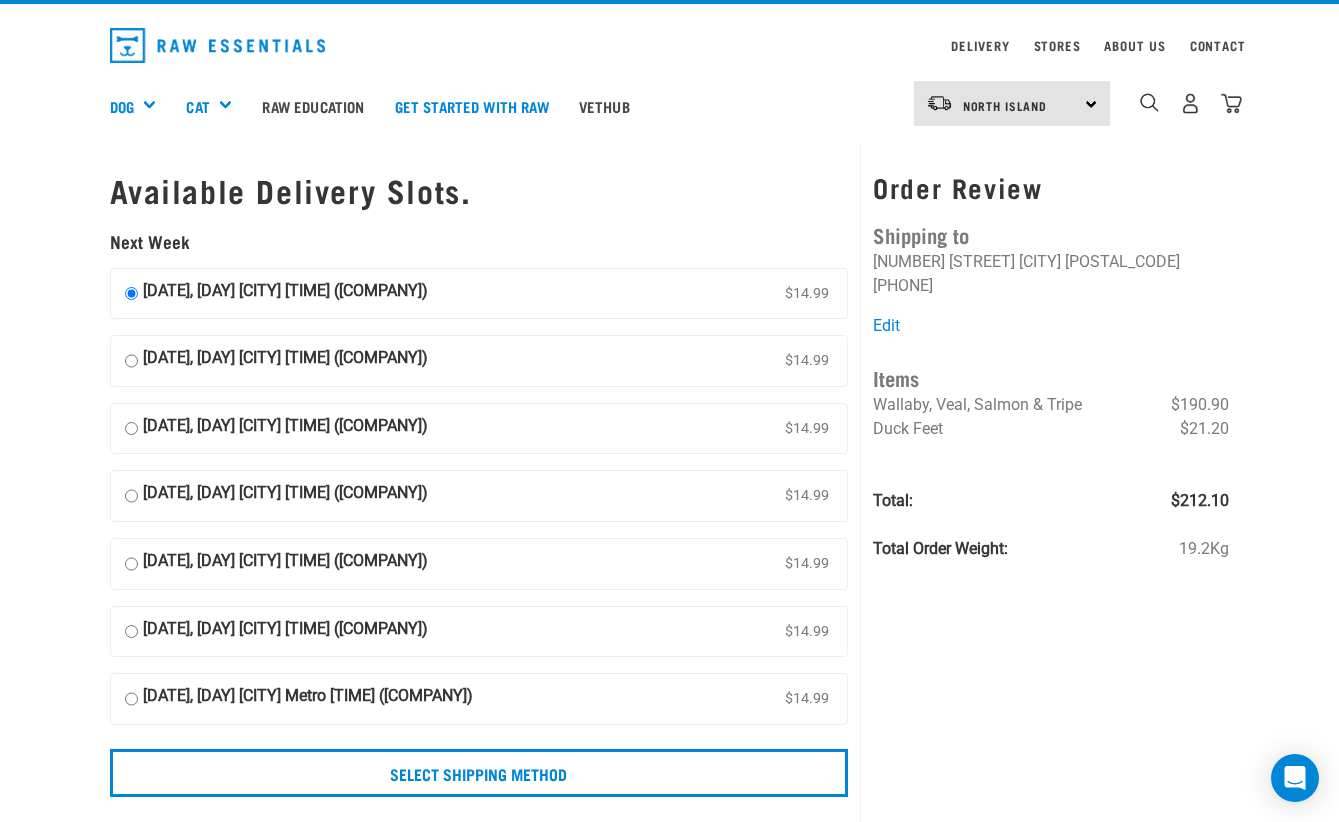 click on "Select Shipping Method" at bounding box center [479, 773] 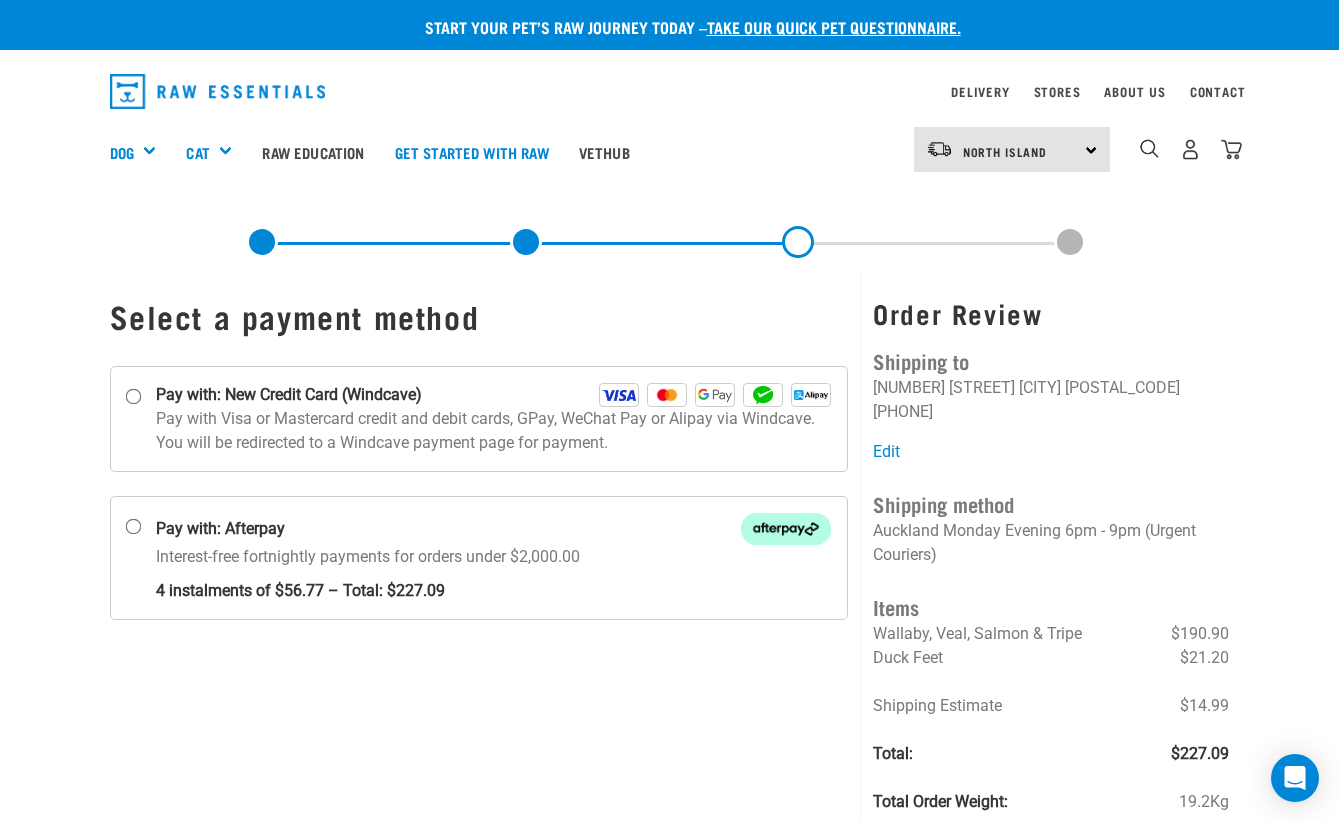 scroll, scrollTop: 0, scrollLeft: 0, axis: both 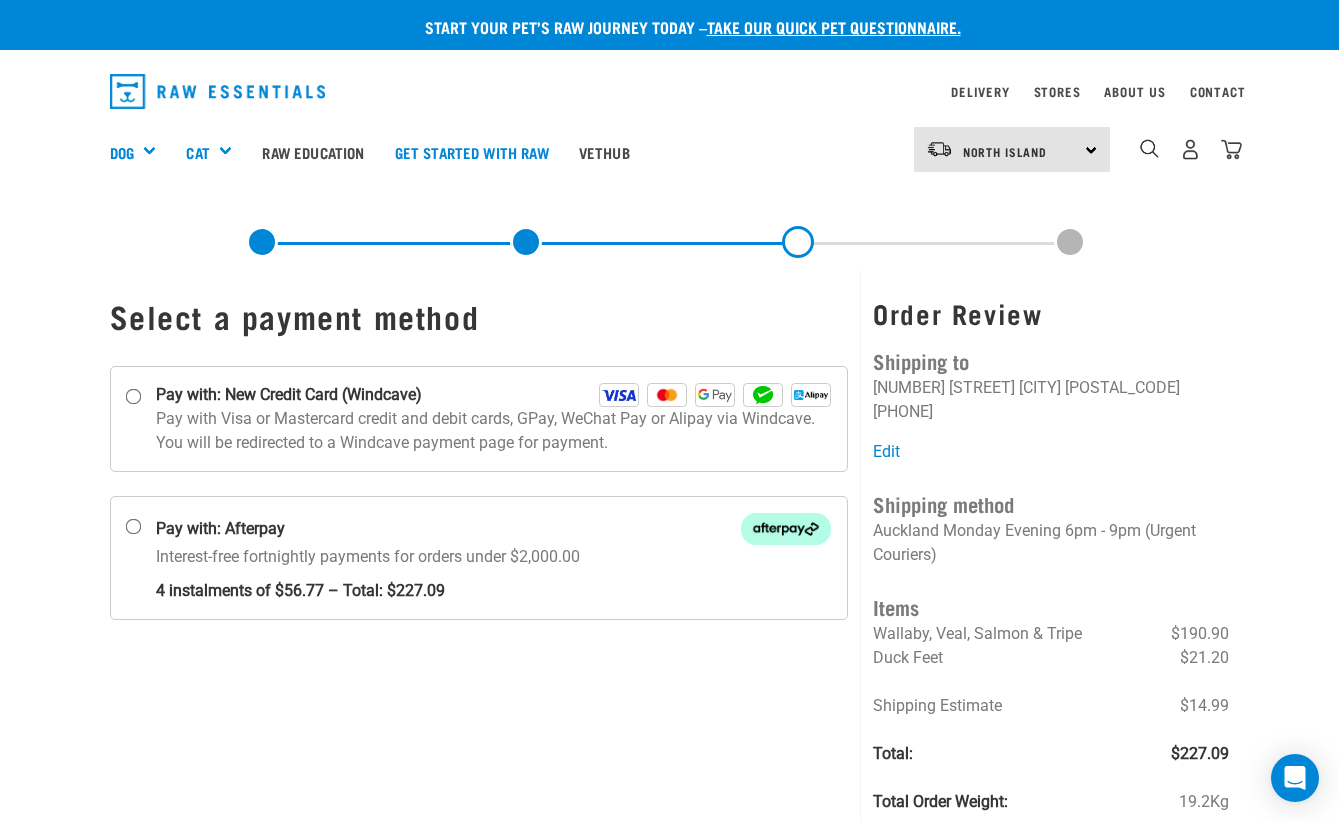 click on "Treats" at bounding box center (0, 0) 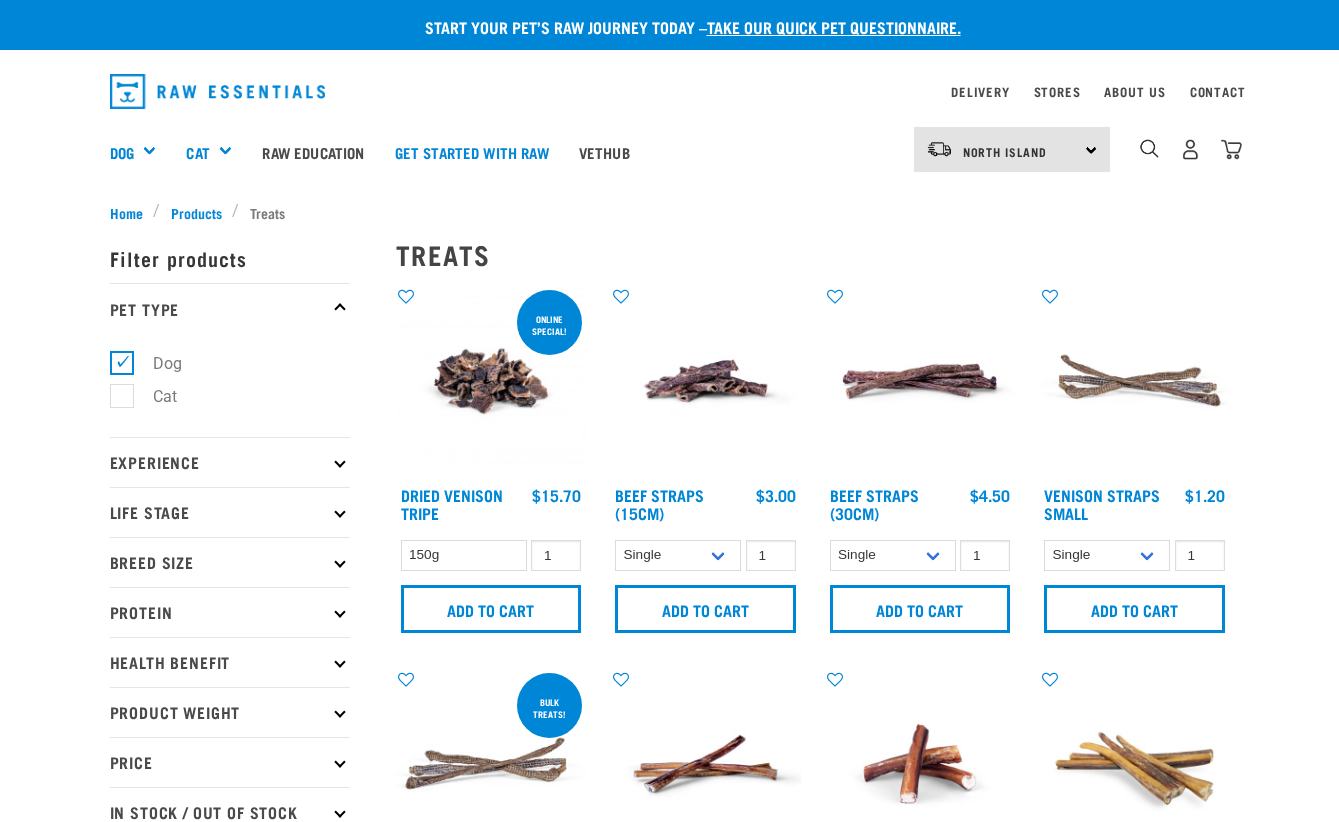 scroll, scrollTop: 0, scrollLeft: 0, axis: both 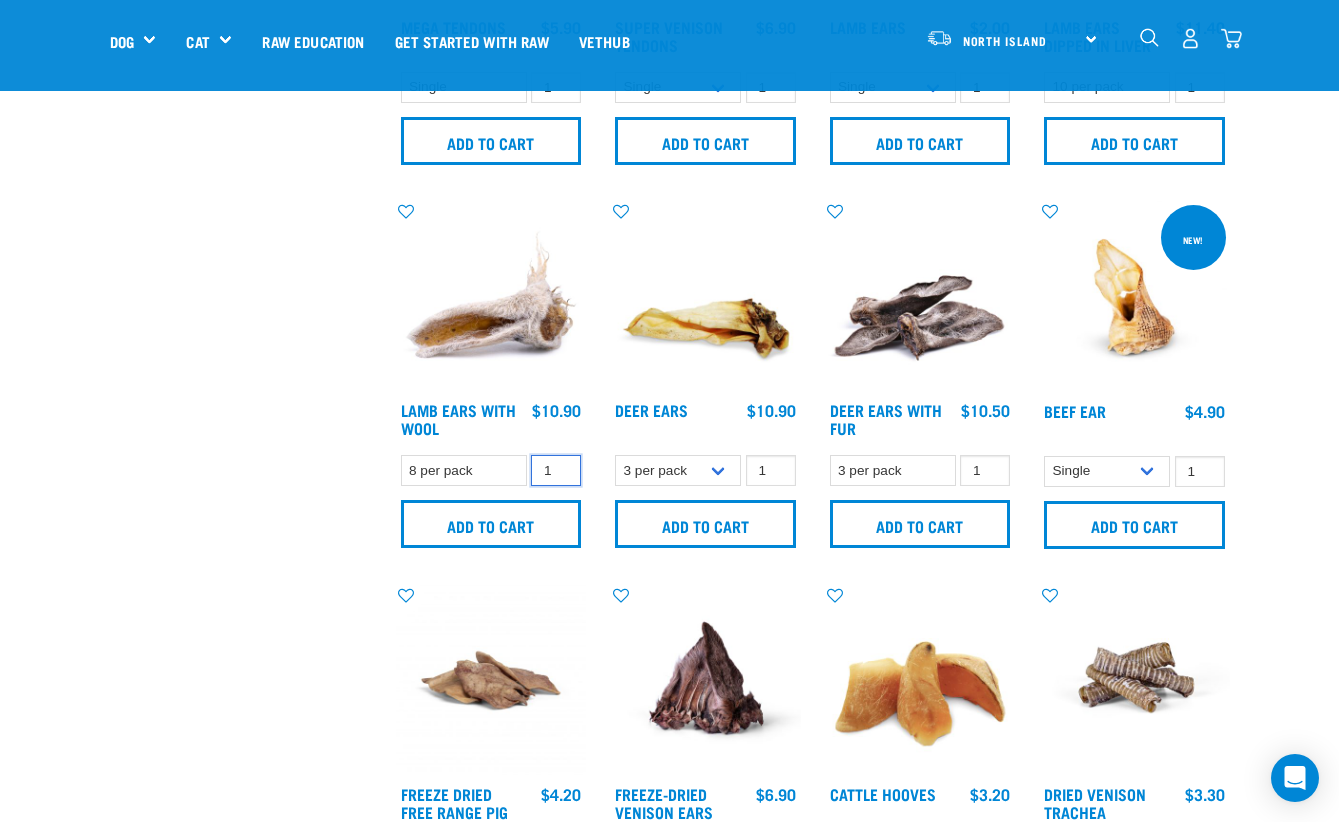 click on "1" at bounding box center [556, 470] 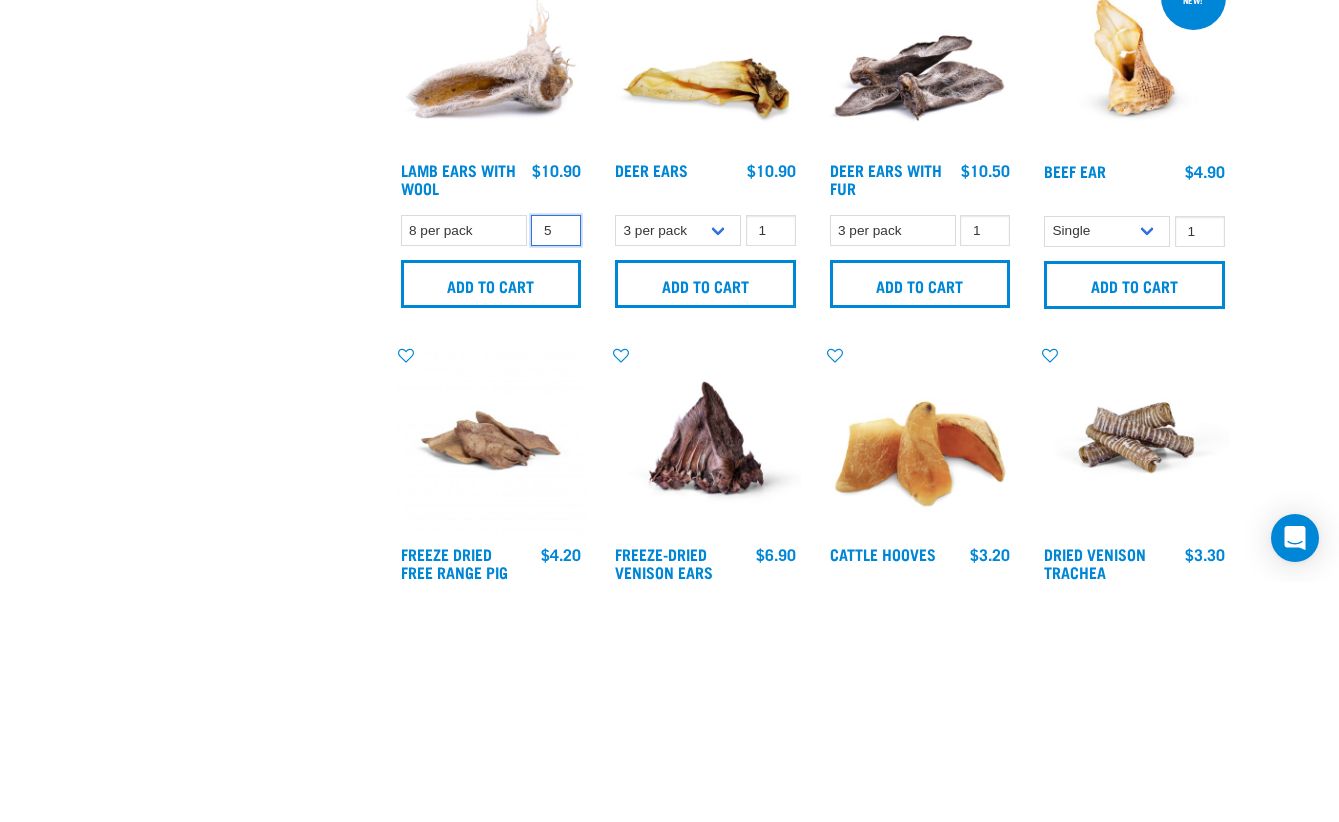 type on "5" 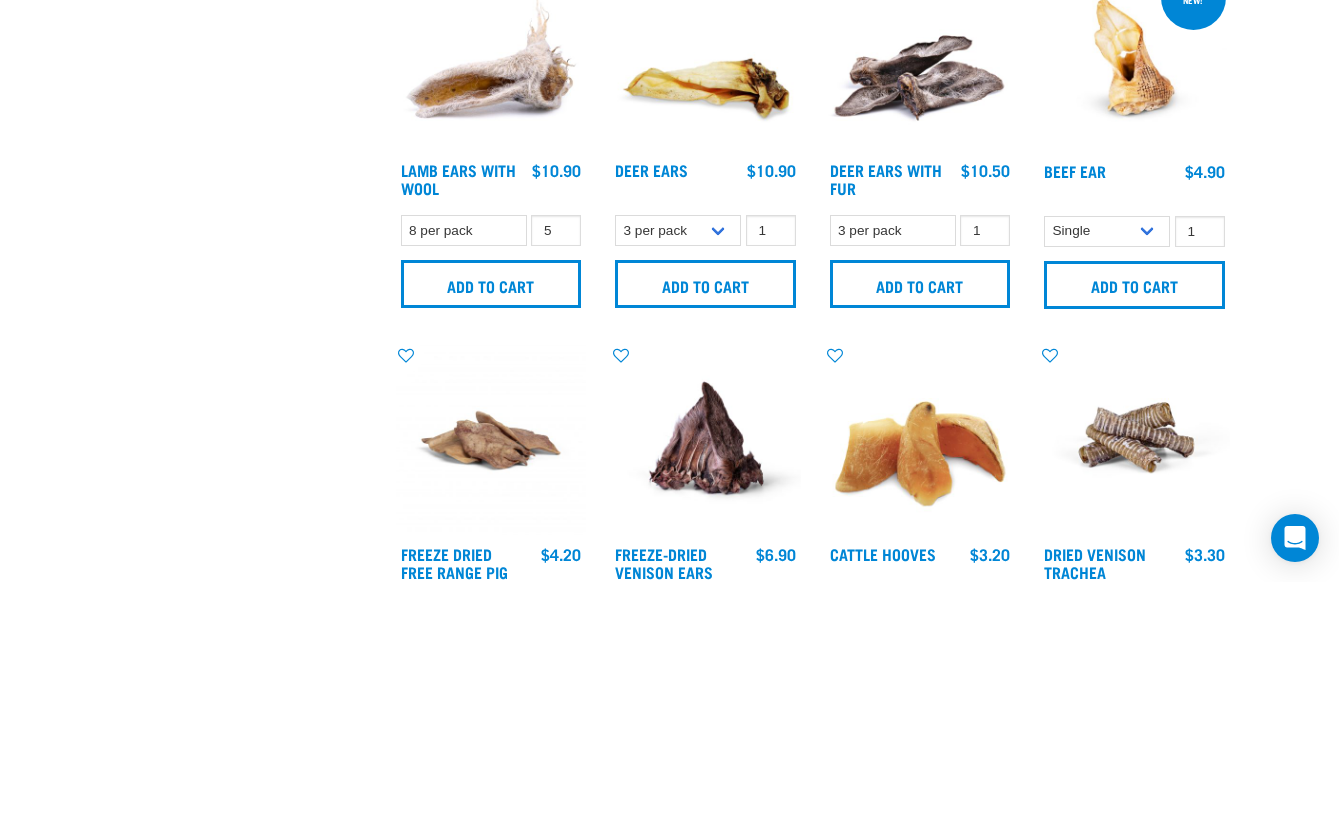 click on "Add to cart" at bounding box center [491, 524] 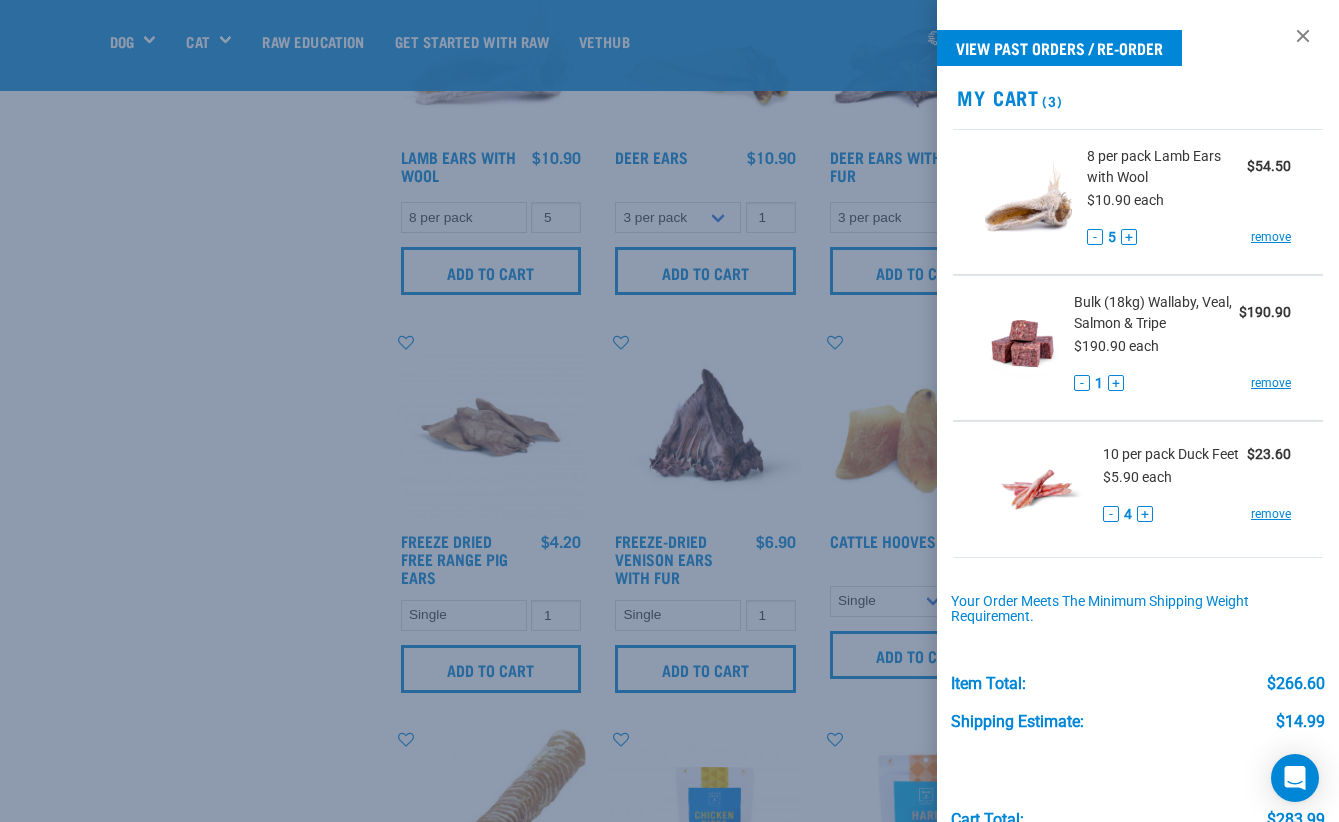 scroll, scrollTop: 1778, scrollLeft: 0, axis: vertical 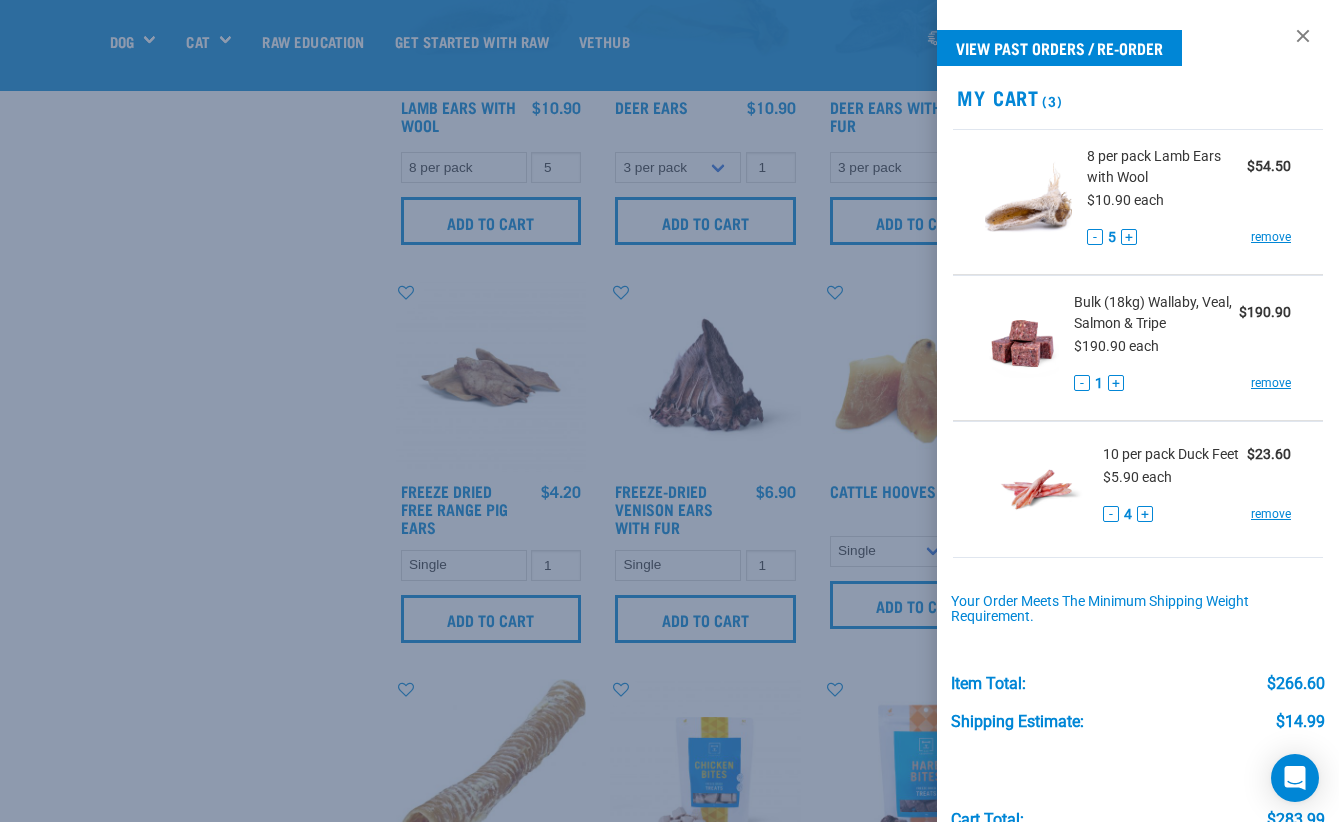 click at bounding box center (669, 411) 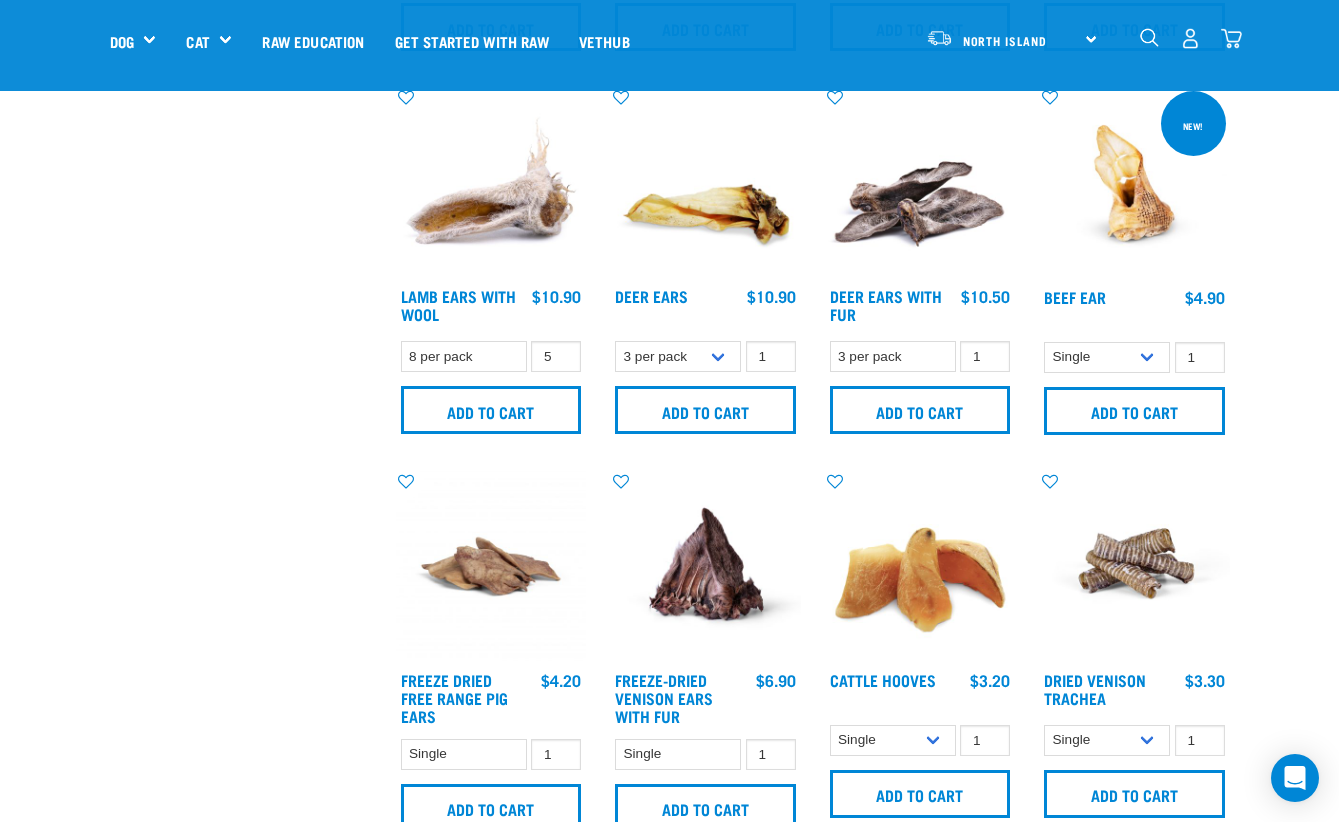 scroll, scrollTop: 1536, scrollLeft: 0, axis: vertical 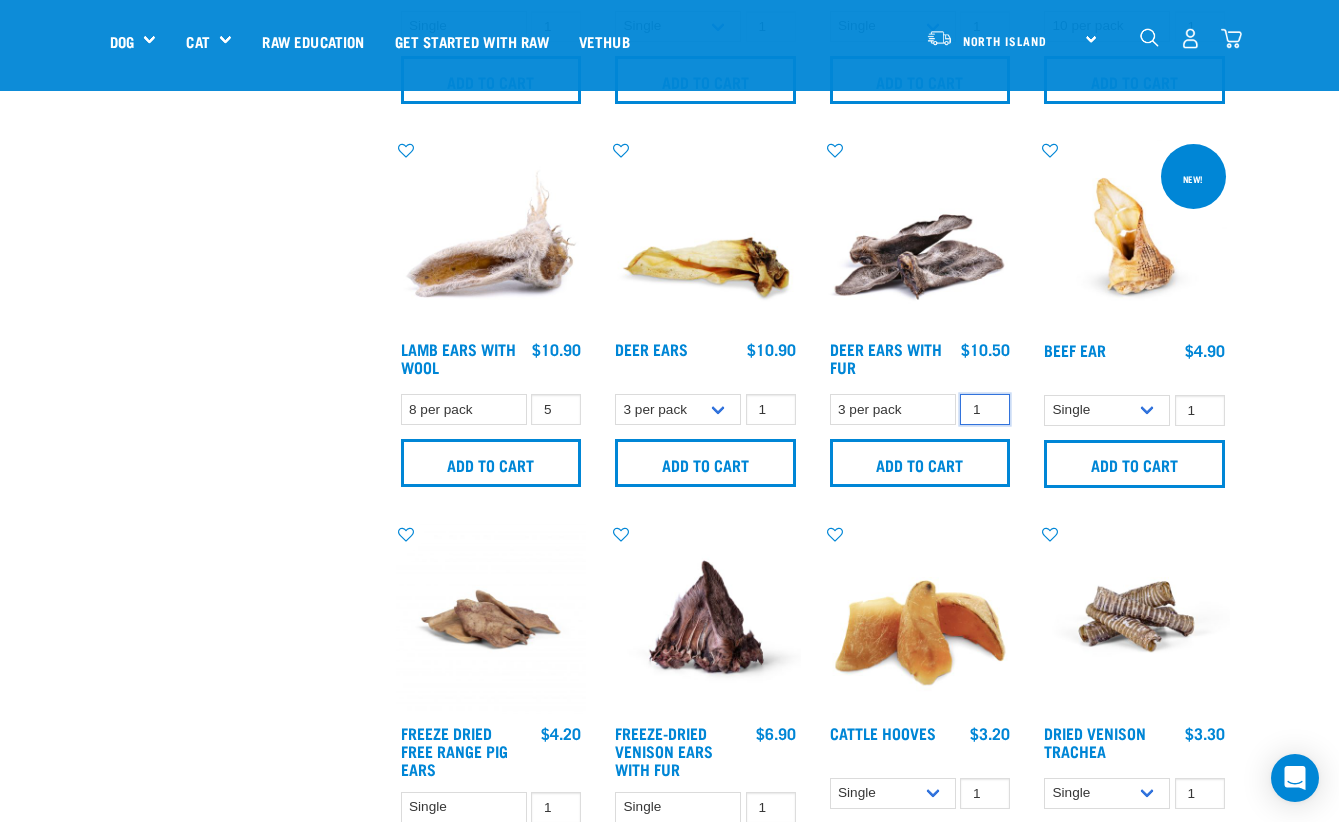 click on "1" at bounding box center (985, 409) 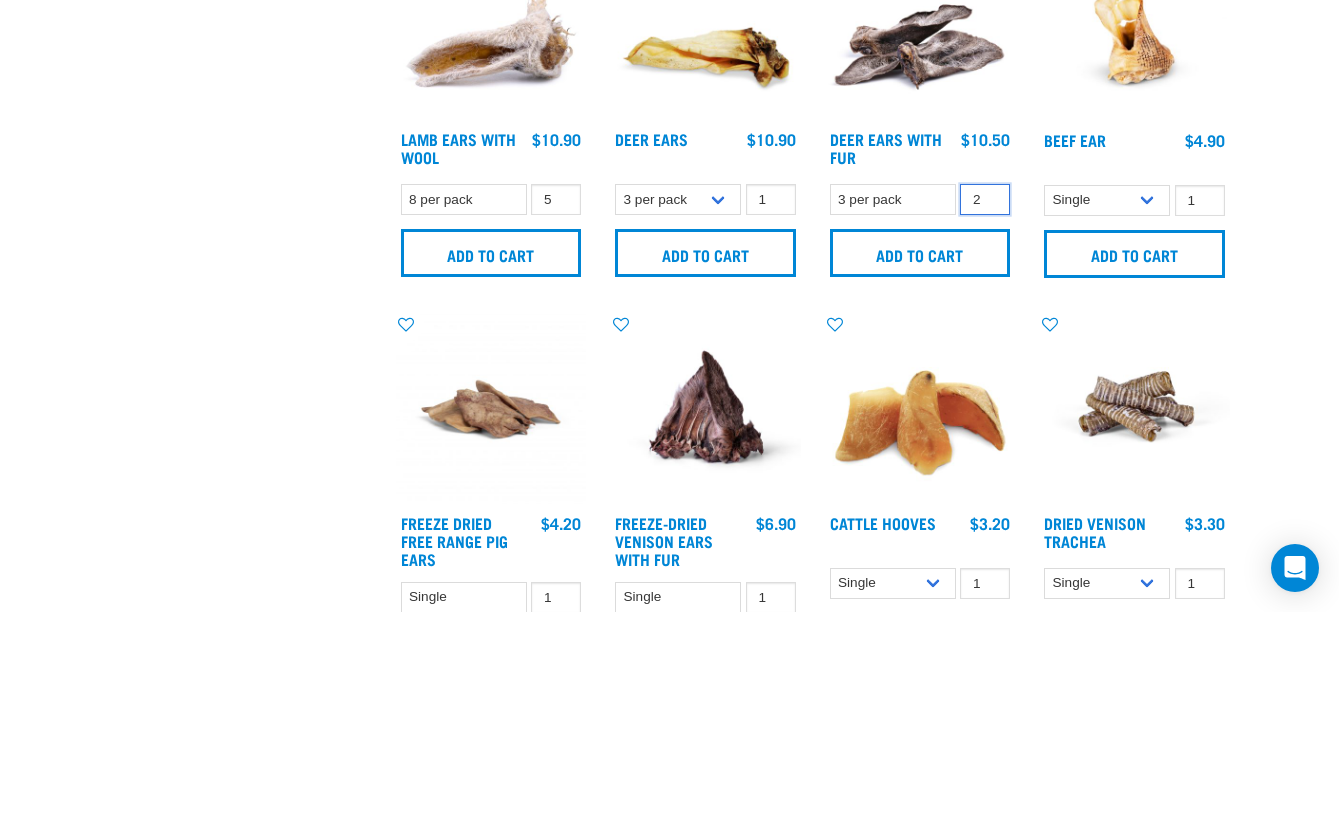 type on "2" 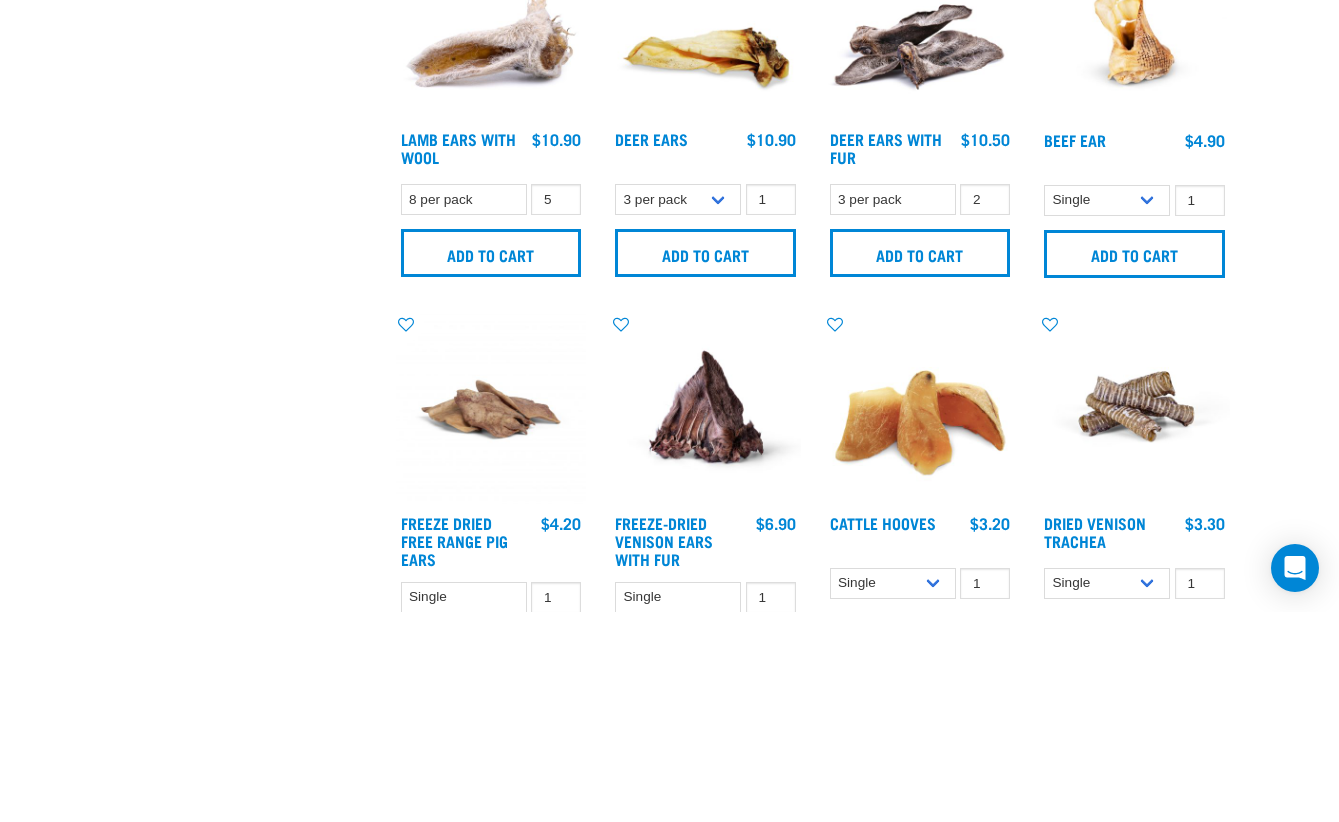 click on "Add to cart" at bounding box center [920, 463] 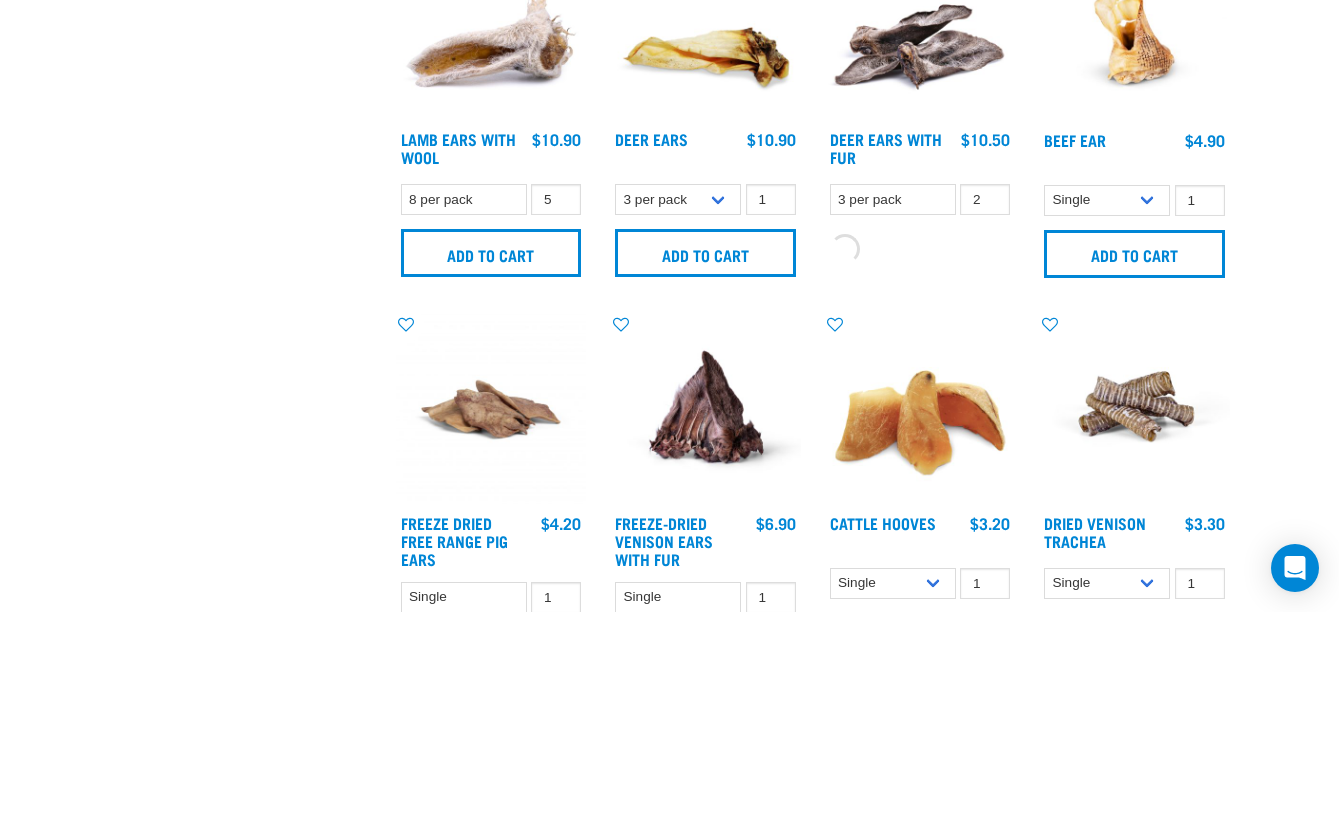 scroll, scrollTop: 1746, scrollLeft: 0, axis: vertical 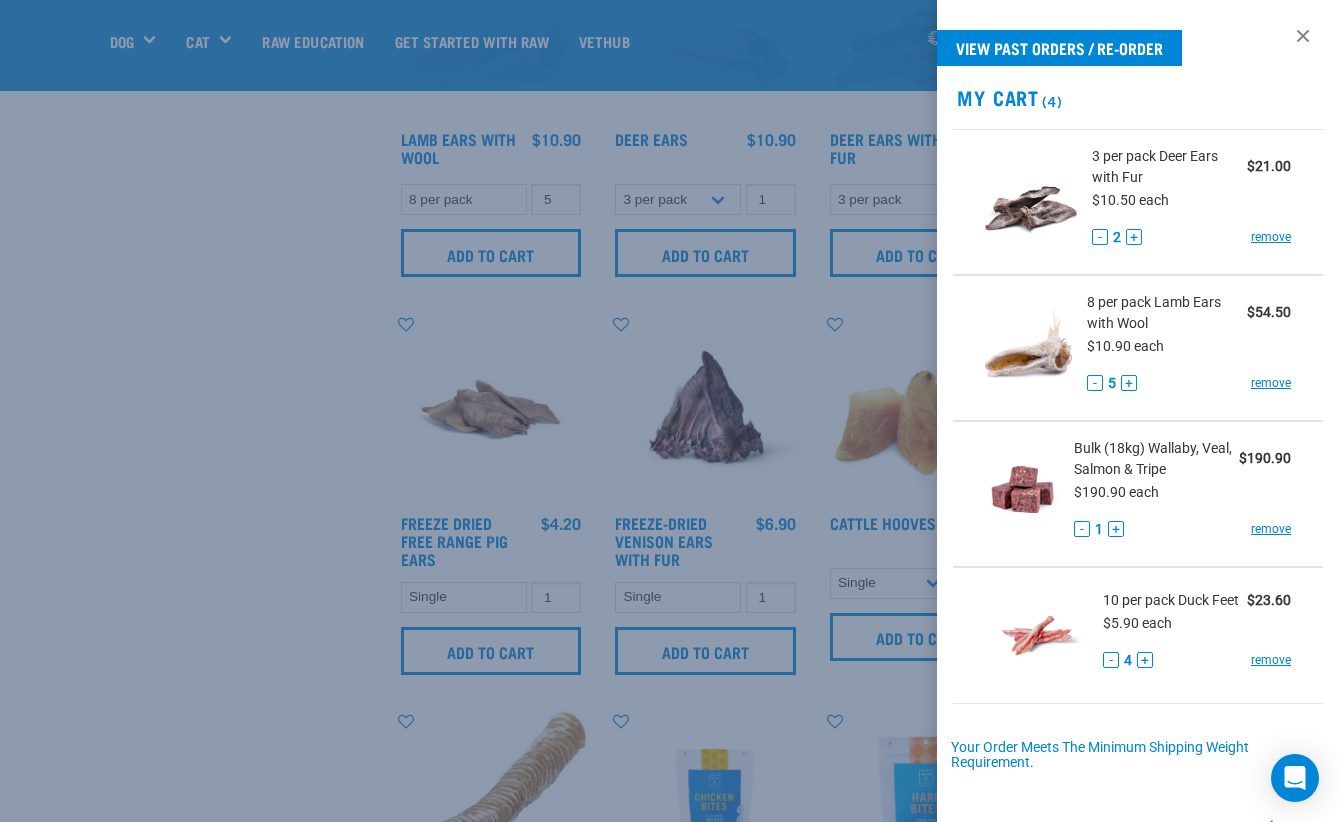 click at bounding box center [669, 411] 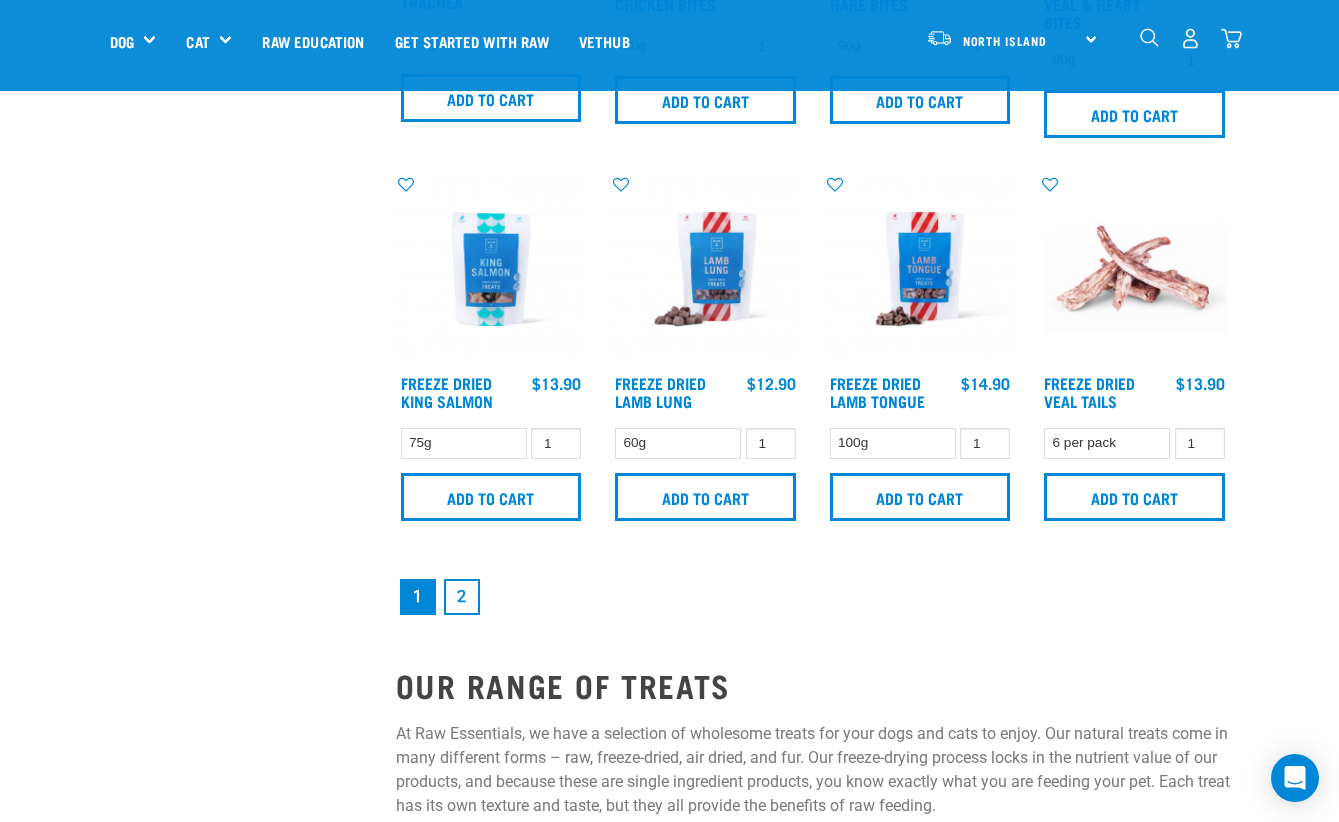scroll, scrollTop: 2702, scrollLeft: 0, axis: vertical 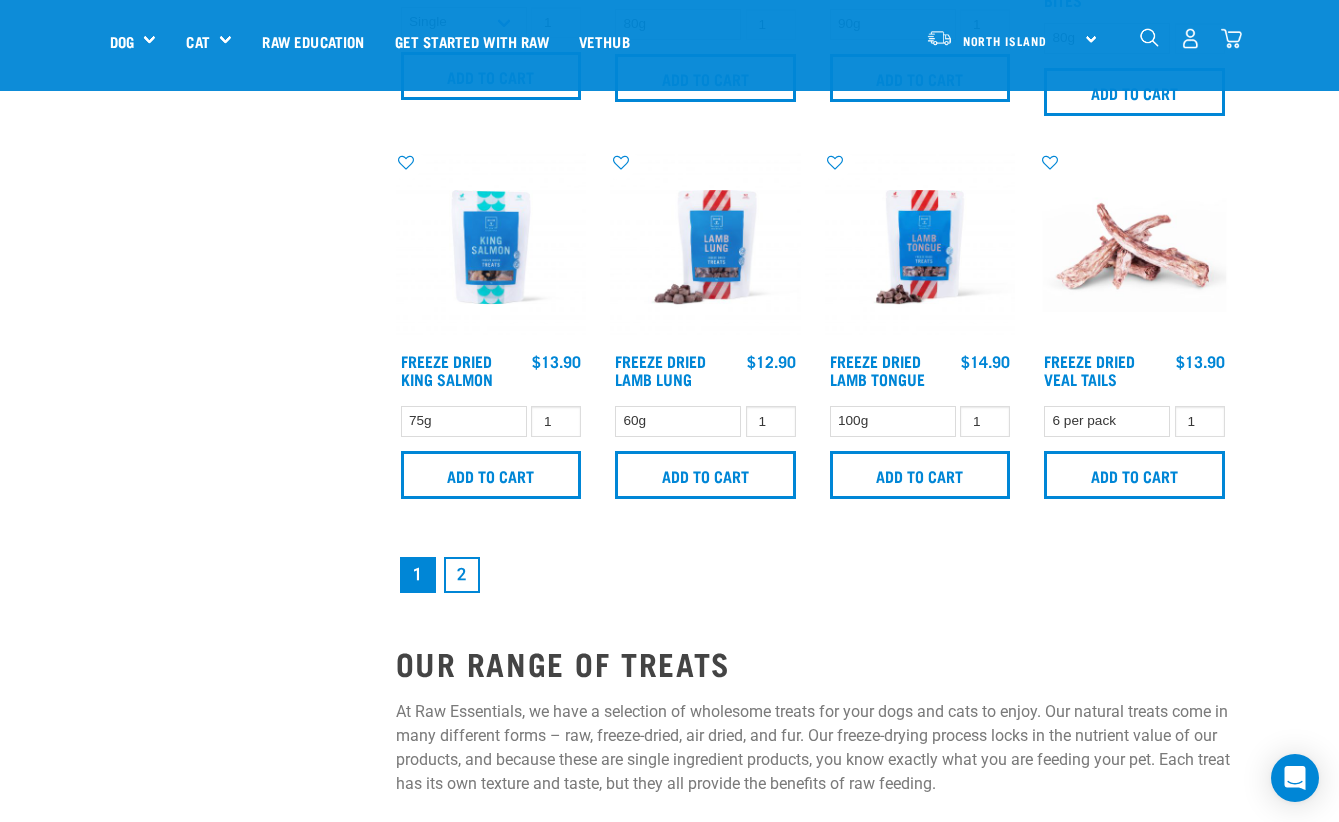 click on "2" at bounding box center (462, 575) 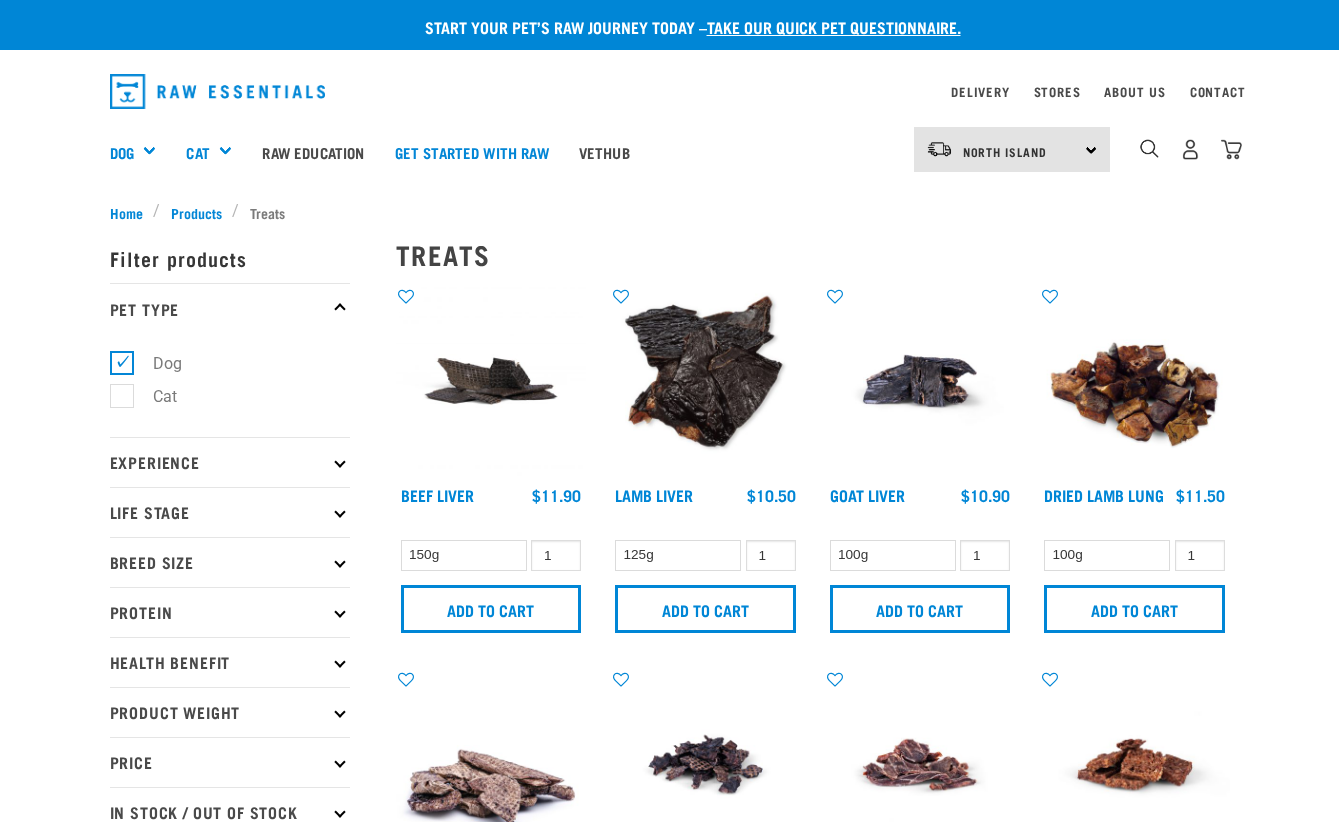 scroll, scrollTop: 0, scrollLeft: 0, axis: both 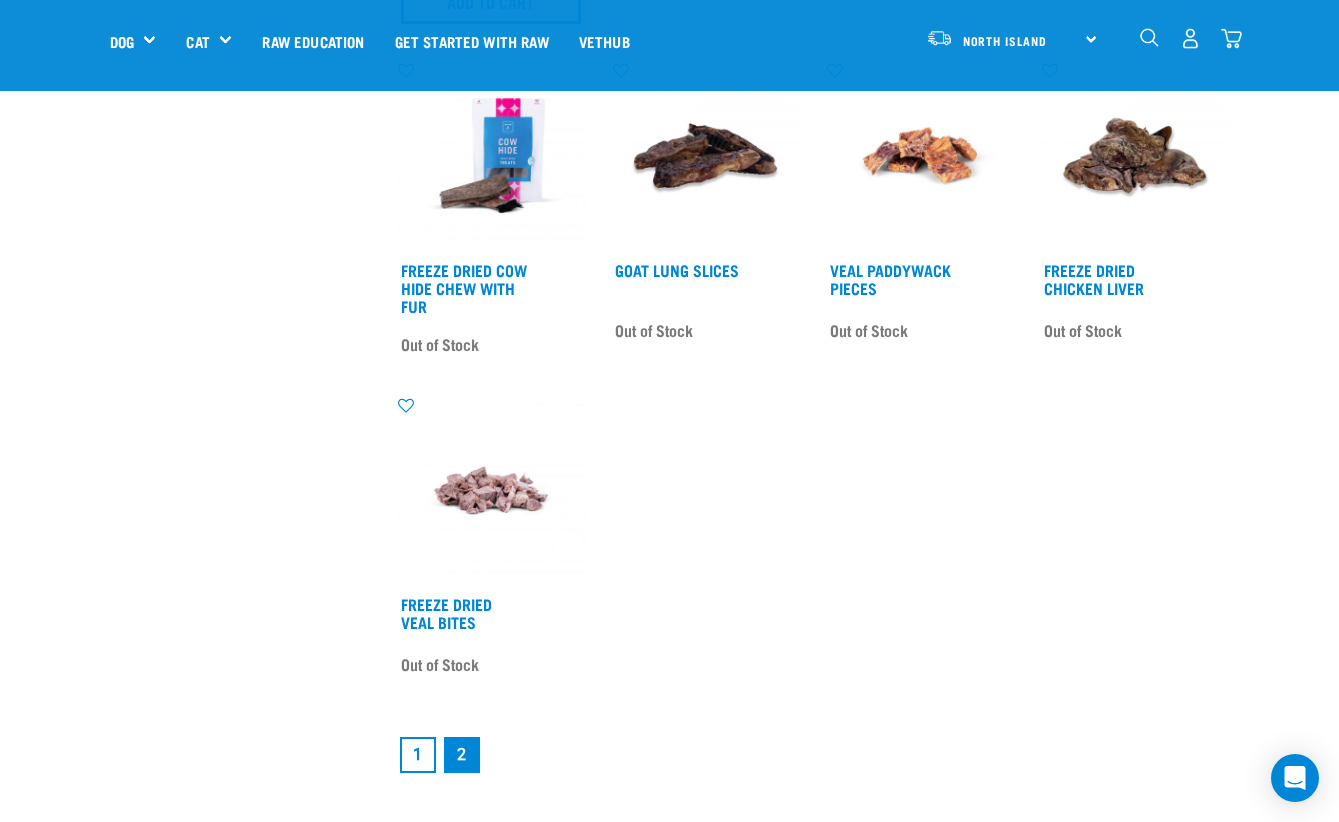 click on "1" at bounding box center [418, 755] 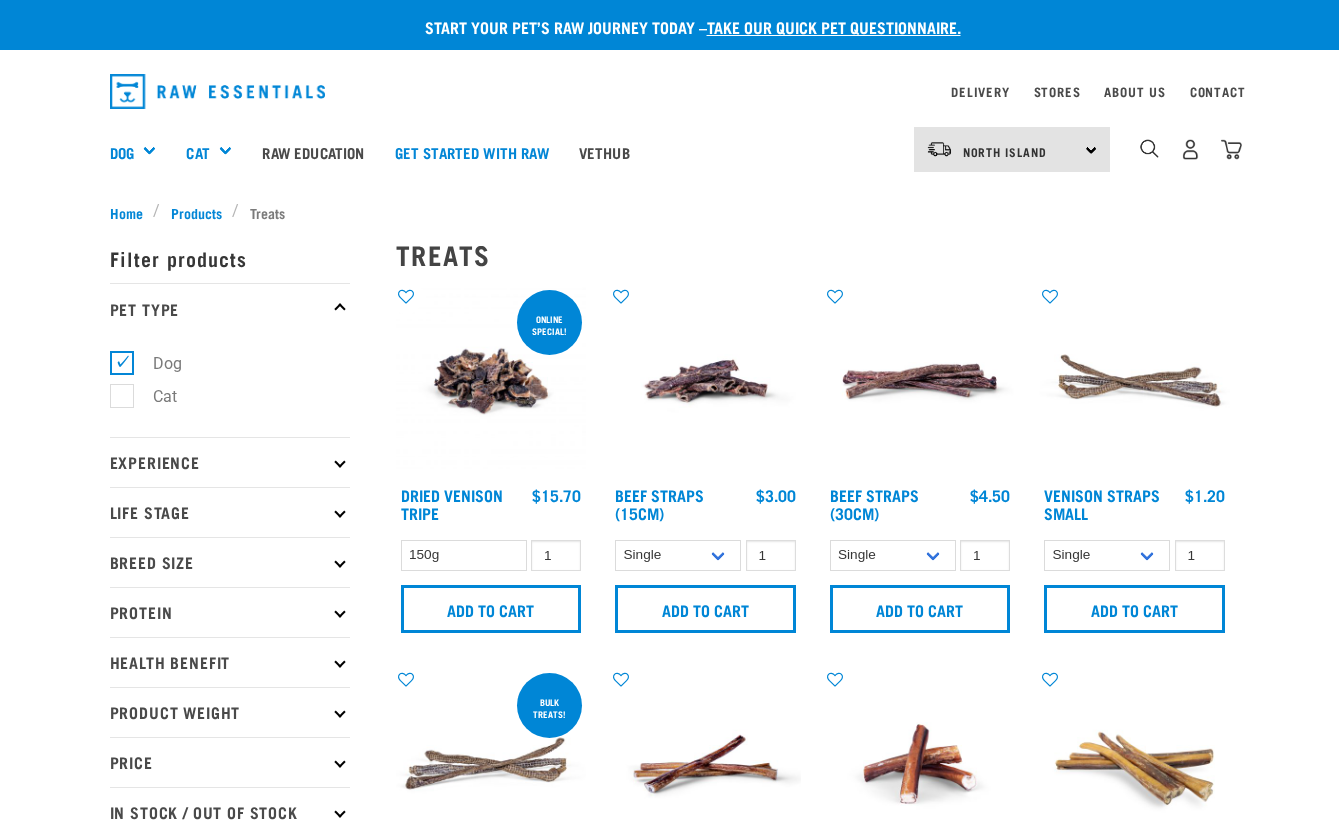 scroll, scrollTop: 0, scrollLeft: 0, axis: both 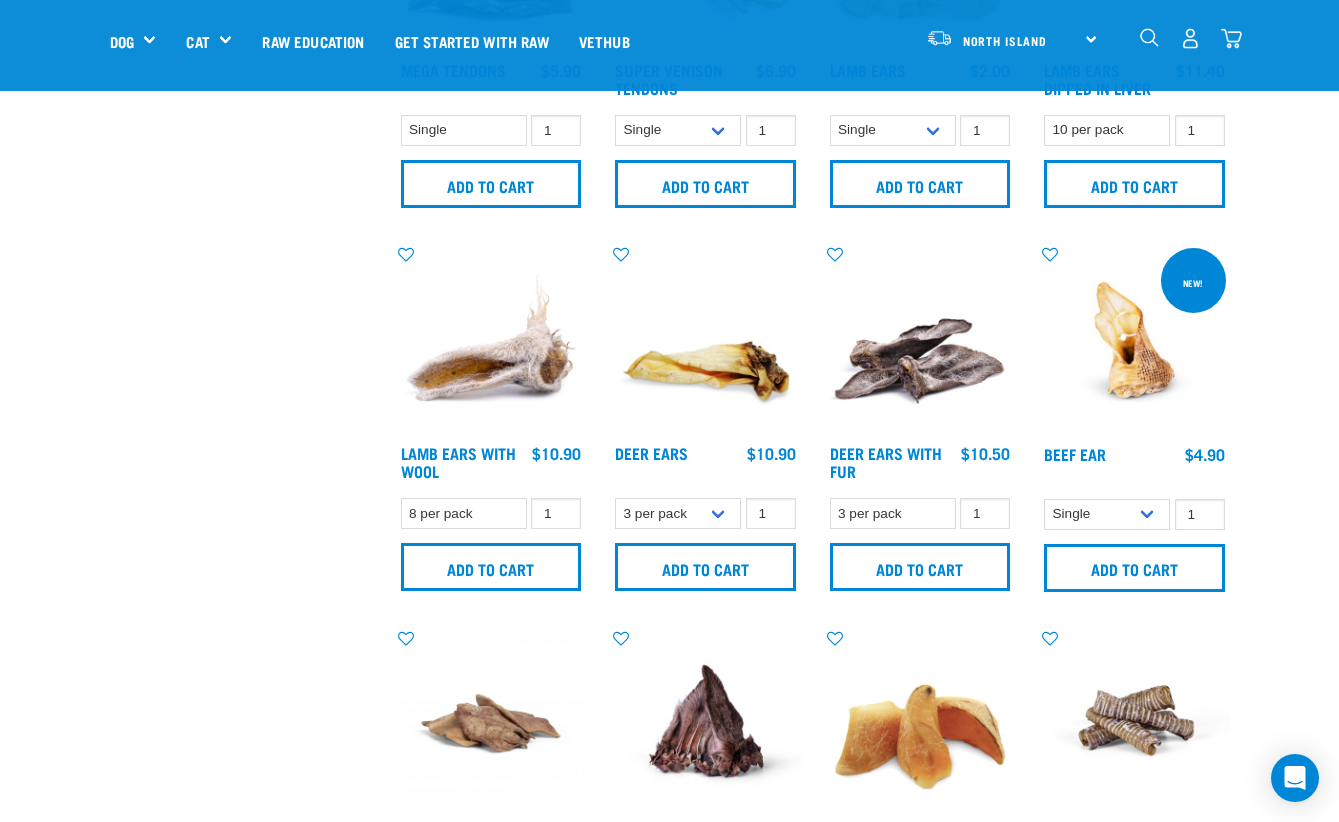 click on "Add to cart" at bounding box center [491, 567] 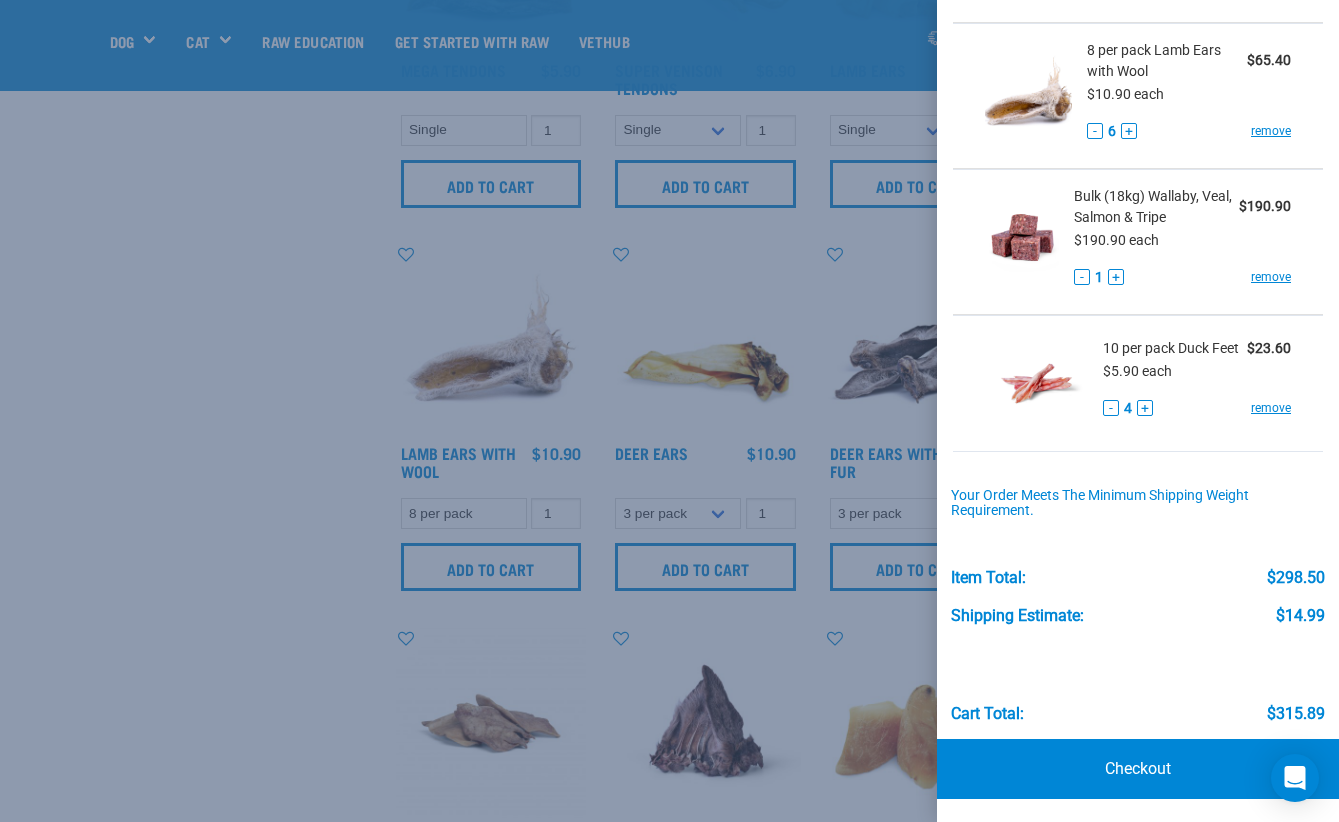 scroll, scrollTop: 251, scrollLeft: 0, axis: vertical 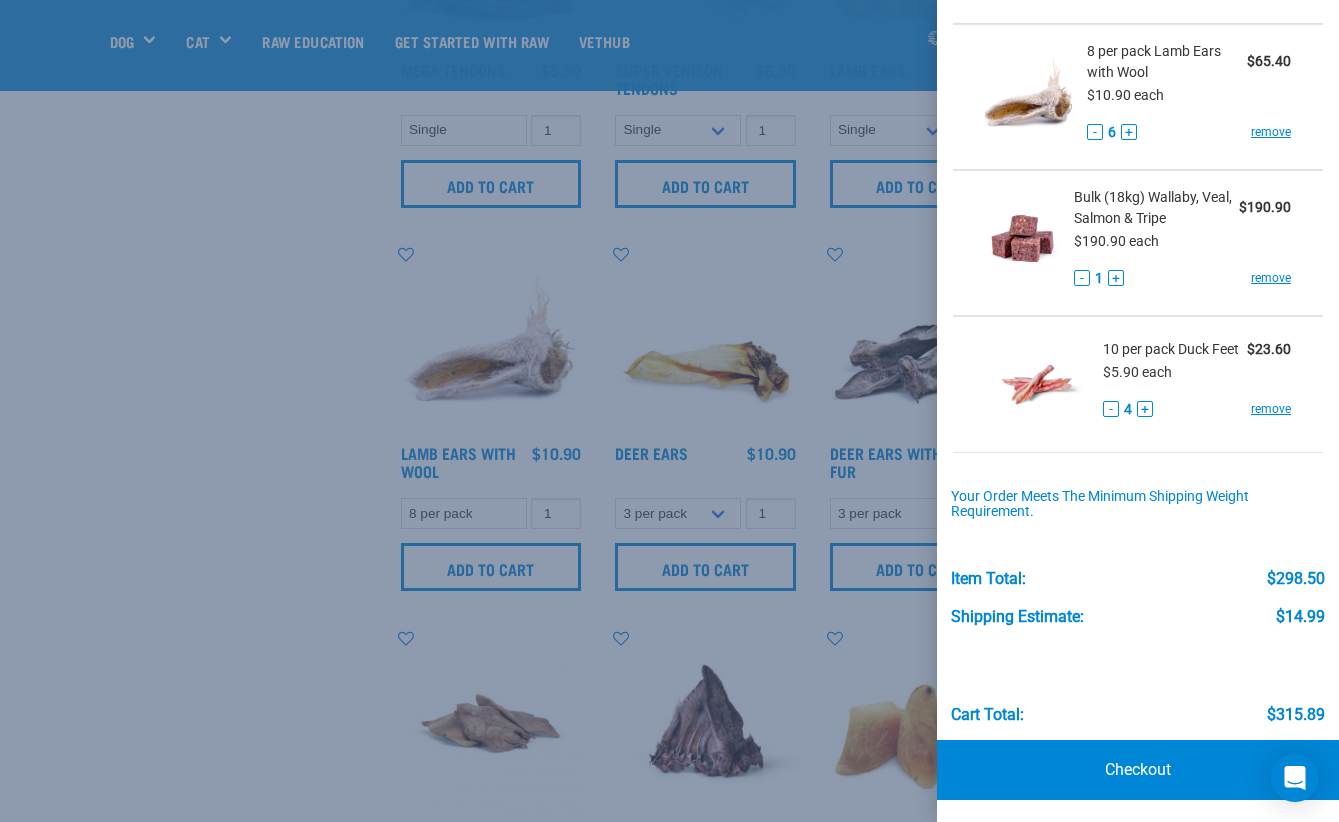 click at bounding box center [669, 411] 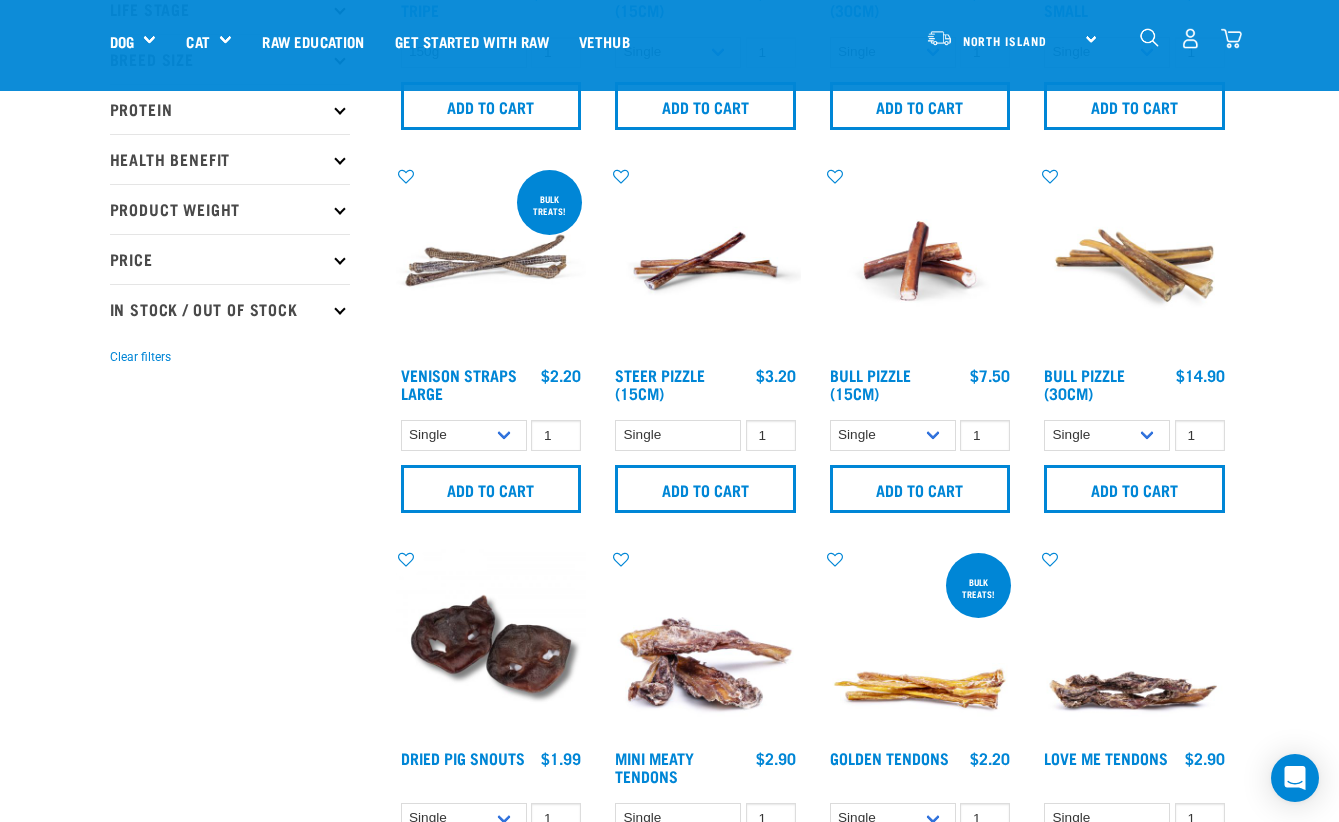 scroll, scrollTop: 0, scrollLeft: 0, axis: both 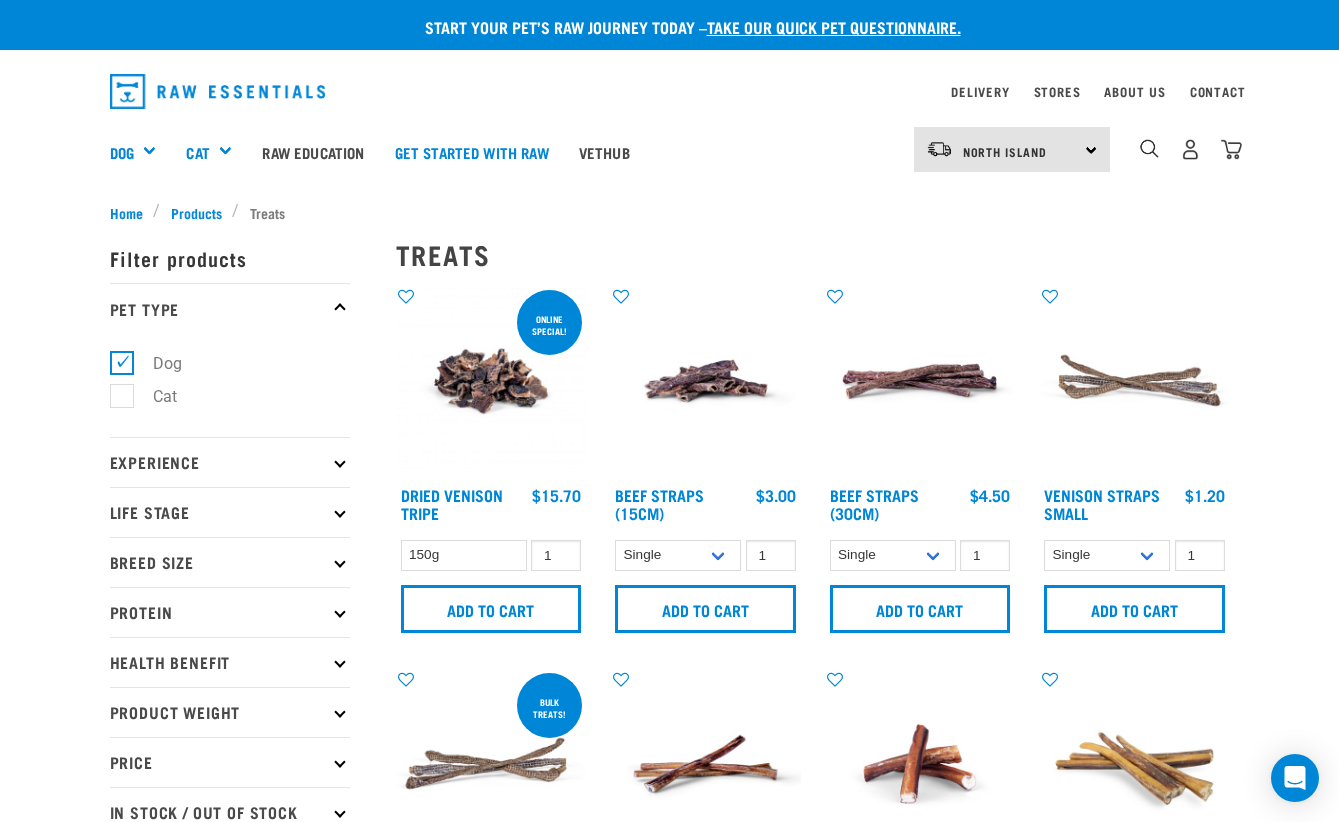 click on "Dried Venison Tripe" at bounding box center [452, 503] 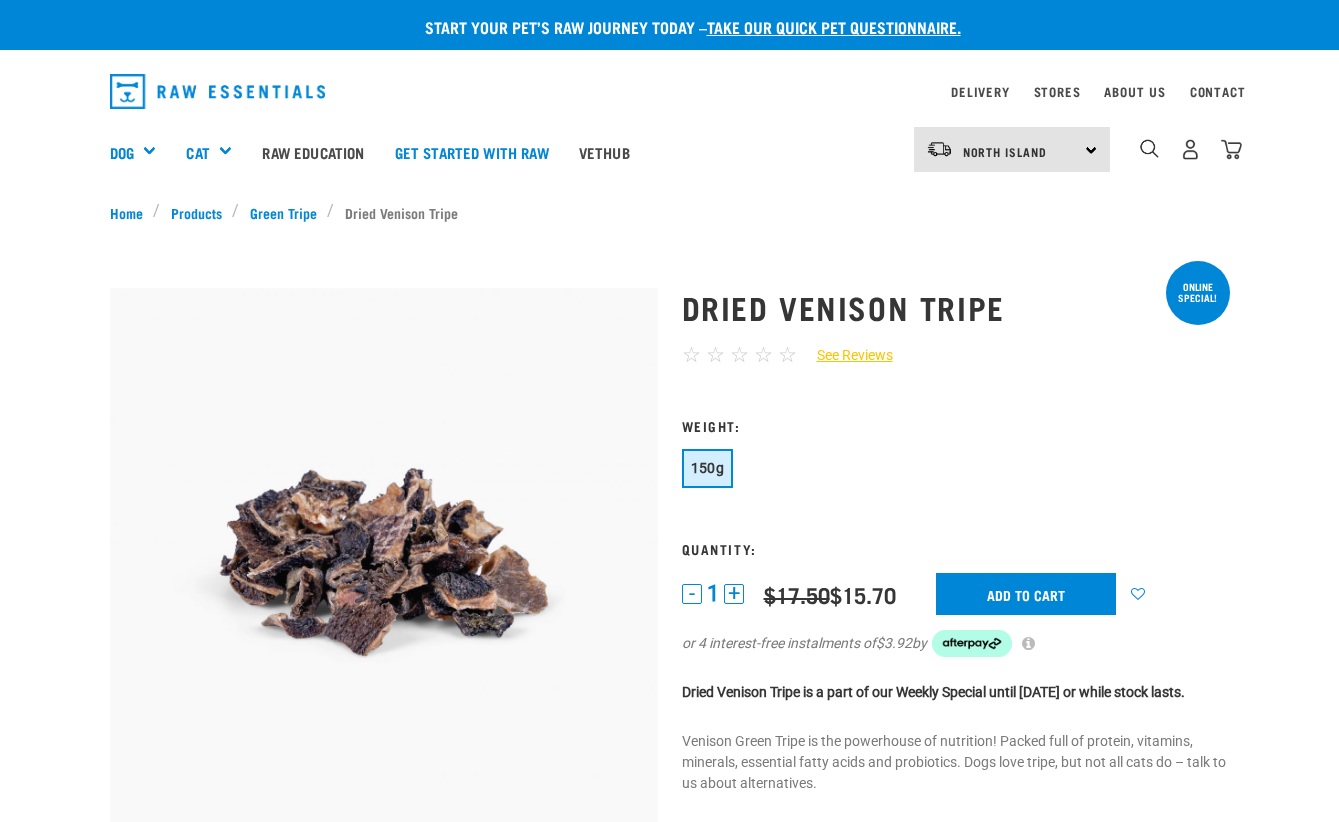 scroll, scrollTop: 0, scrollLeft: 0, axis: both 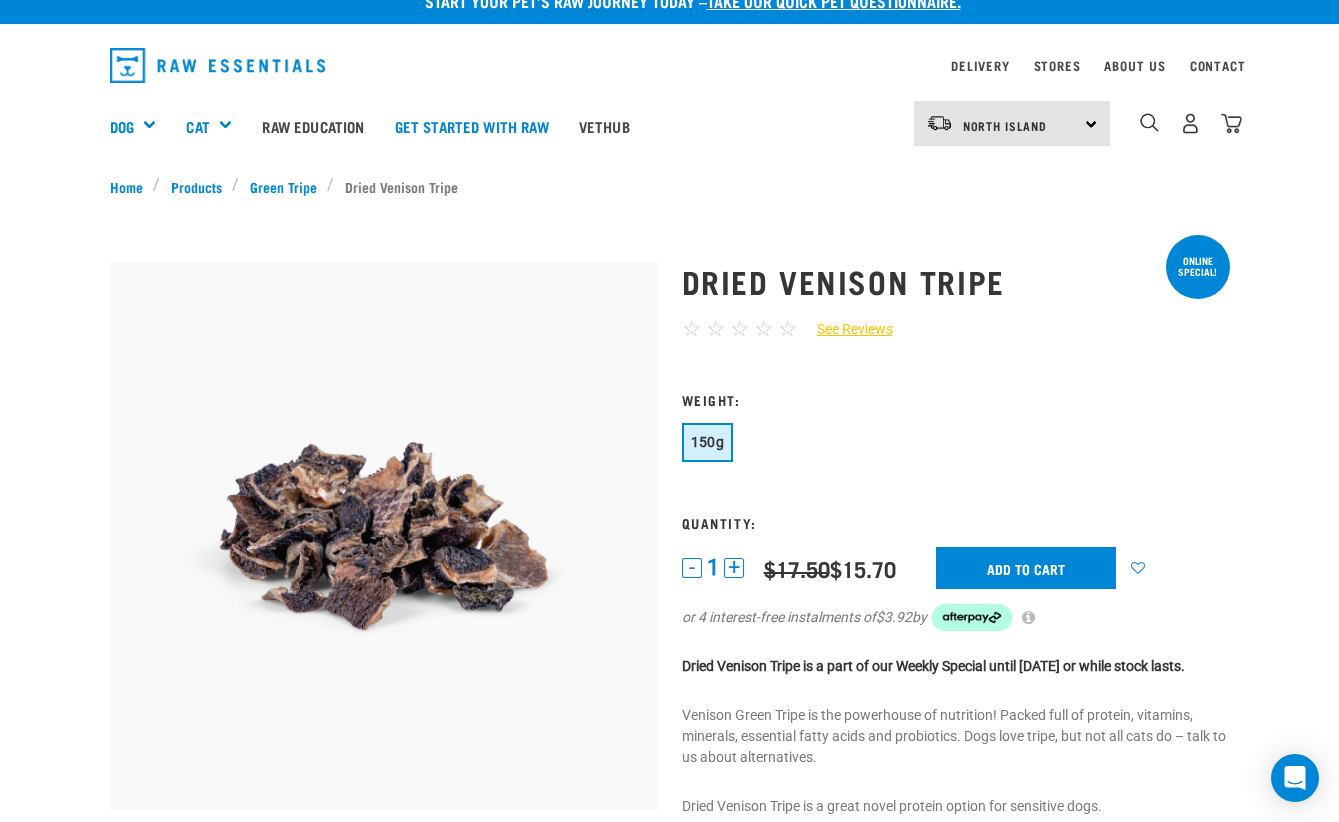 click on "13" at bounding box center (1190, 123) 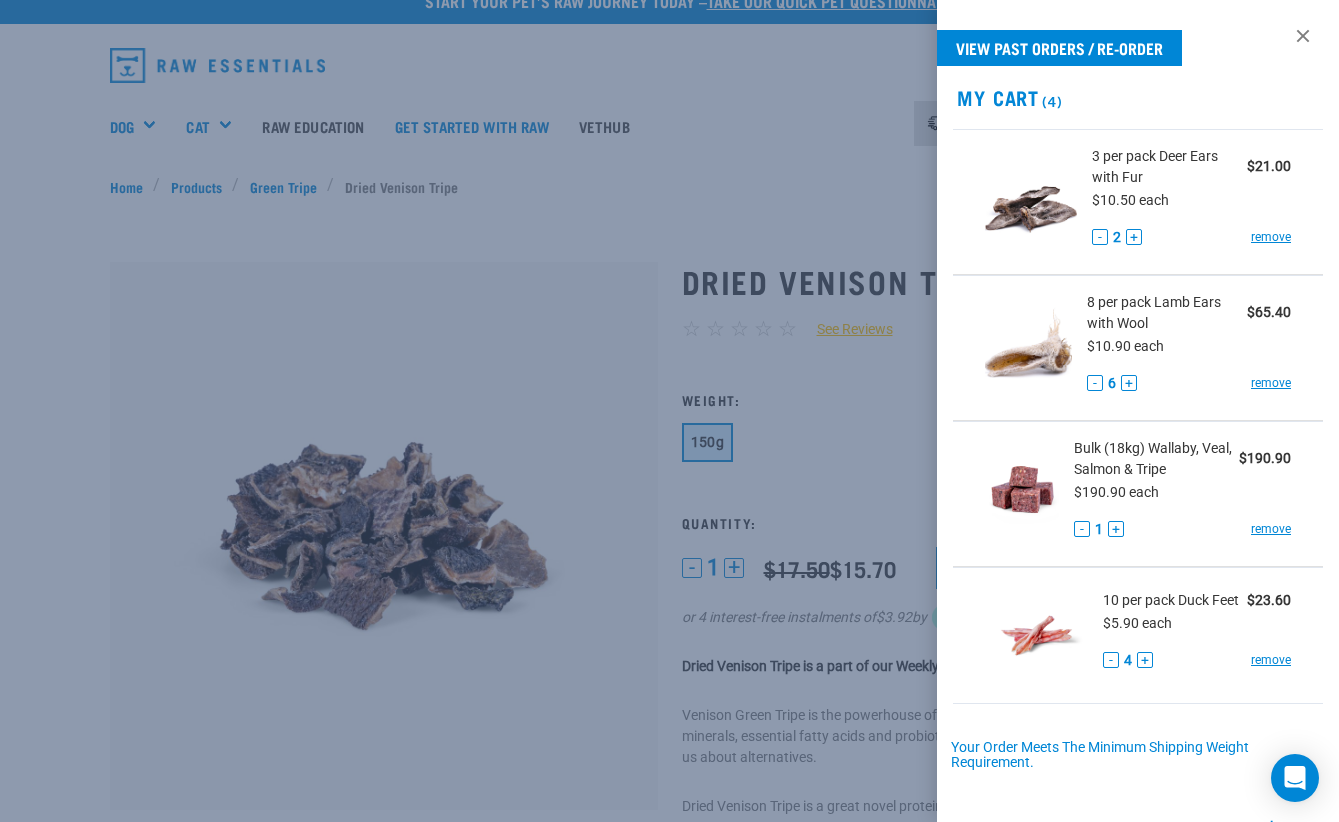 scroll, scrollTop: 0, scrollLeft: 0, axis: both 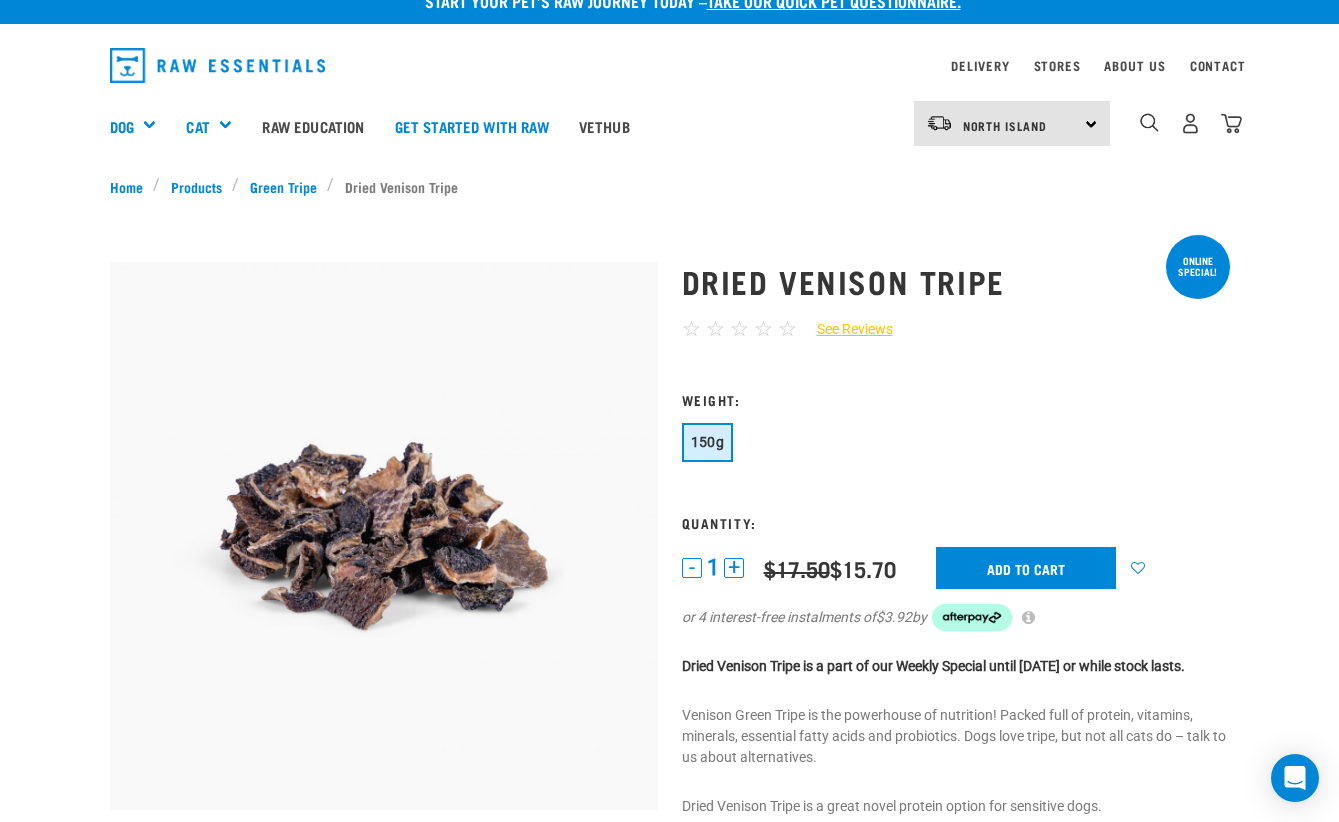 click on "Add to cart" at bounding box center (1026, 568) 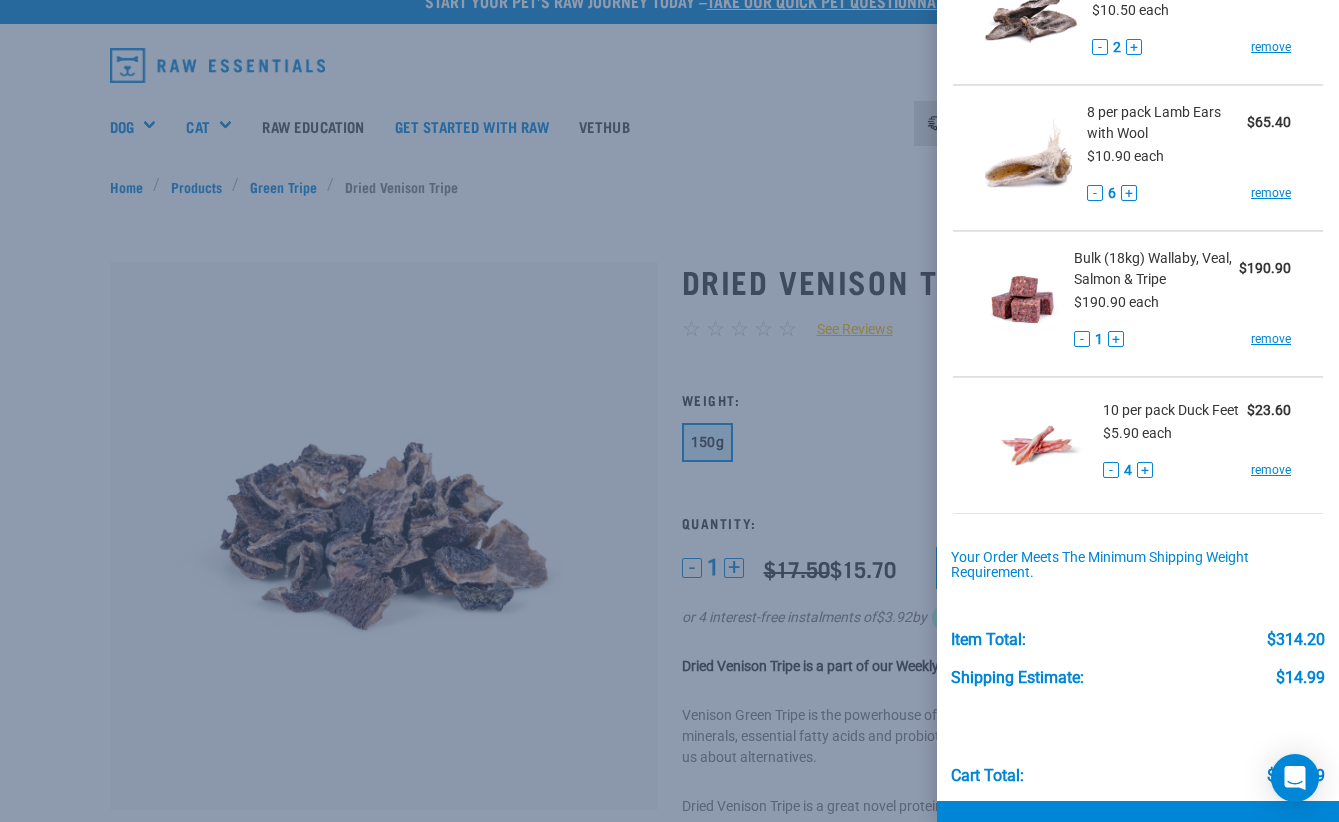 scroll, scrollTop: 335, scrollLeft: 0, axis: vertical 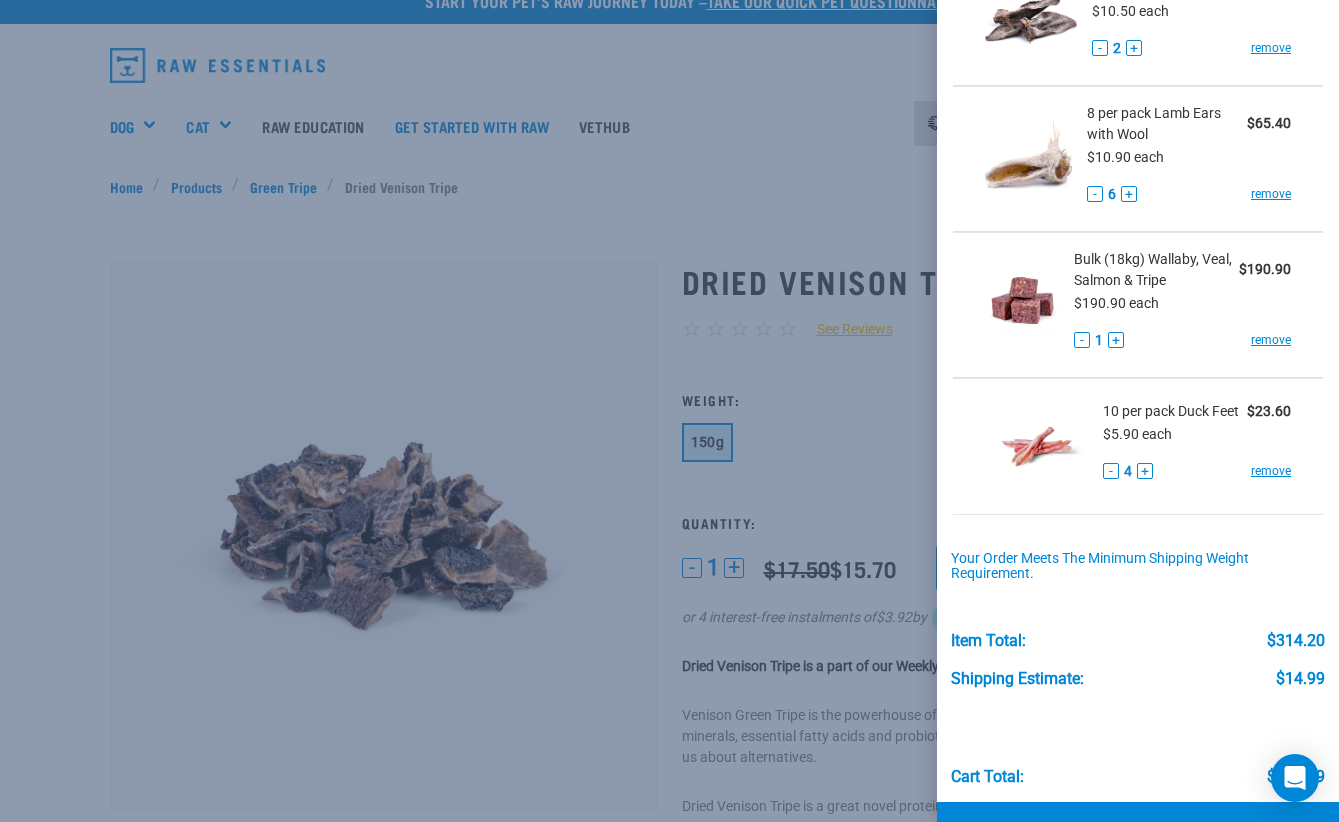 click on "+" at bounding box center [1145, 471] 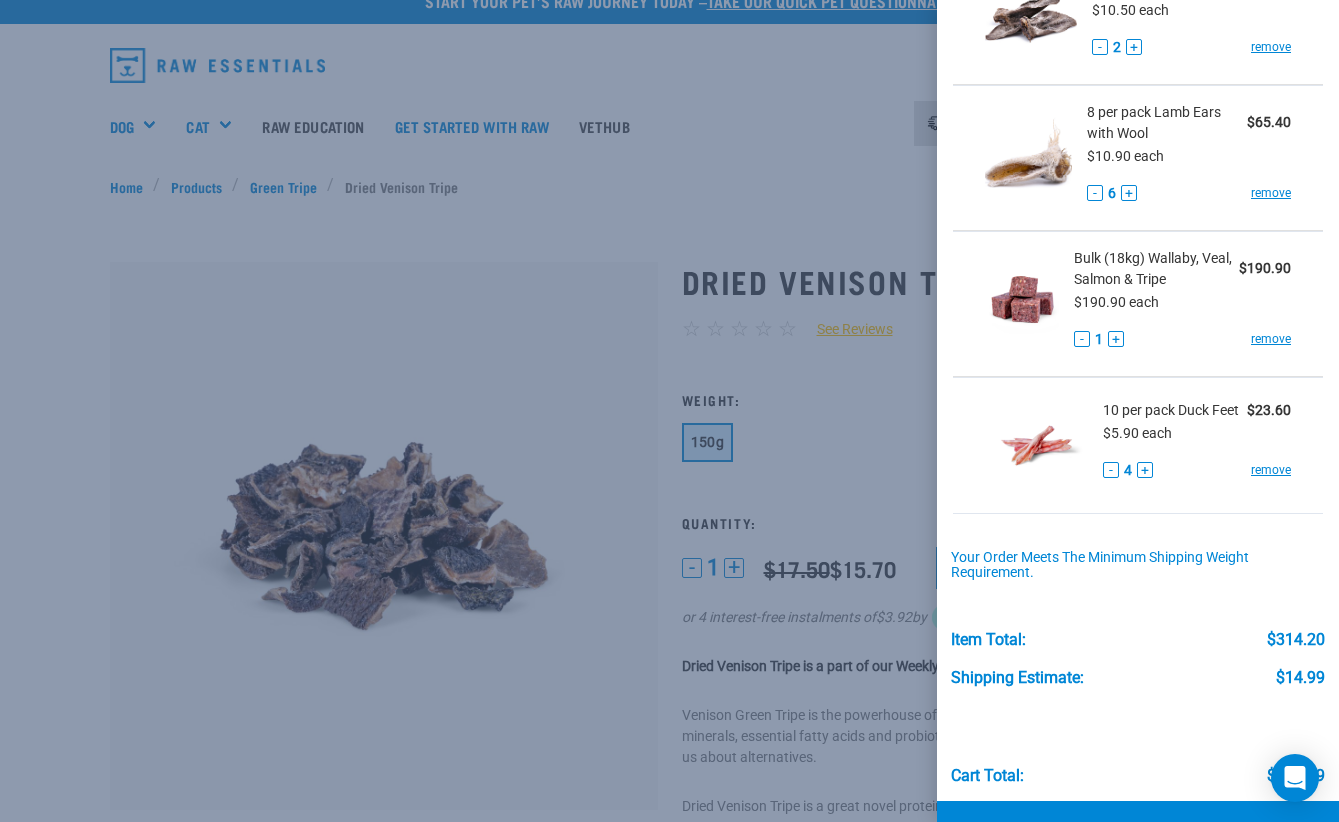 scroll, scrollTop: 335, scrollLeft: 0, axis: vertical 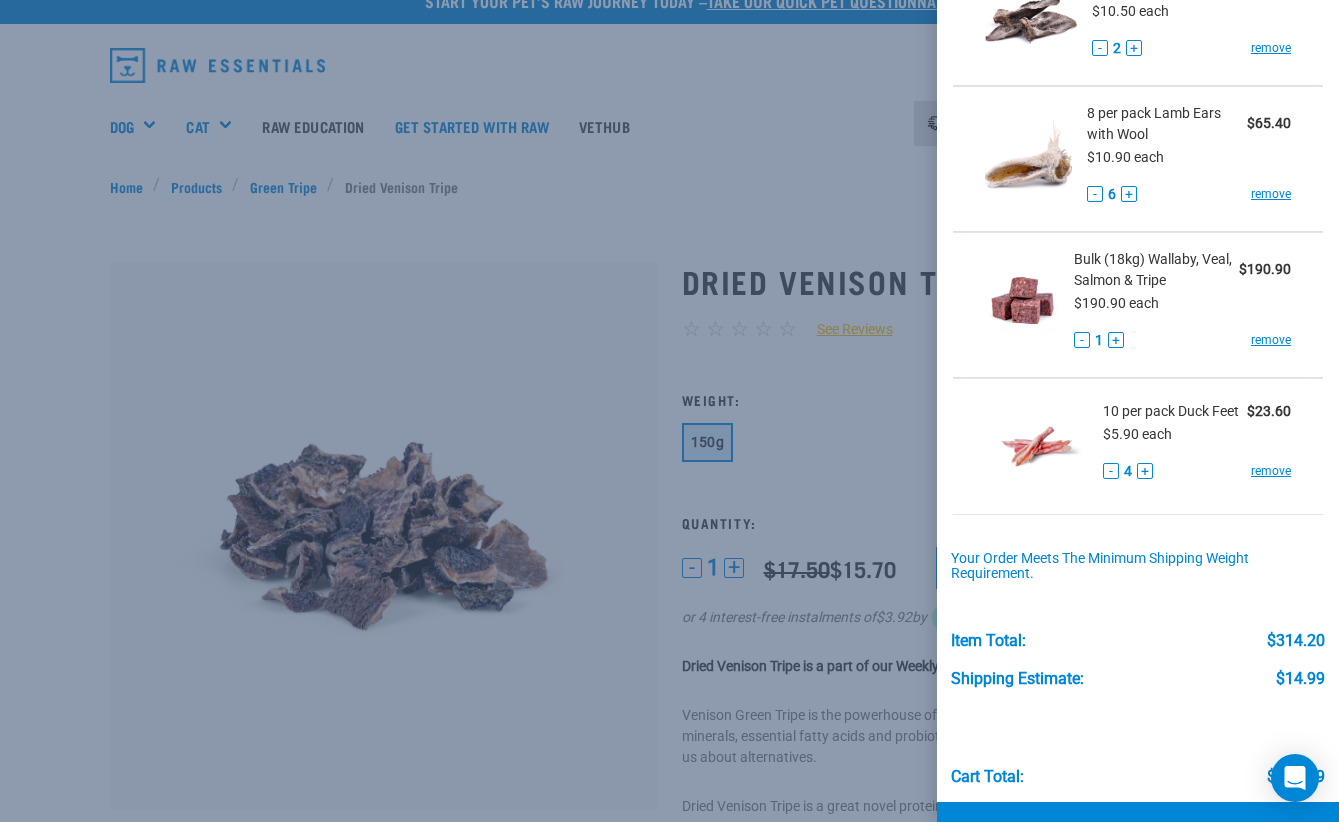 click on "10 per pack Duck Feet" at bounding box center (1171, 411) 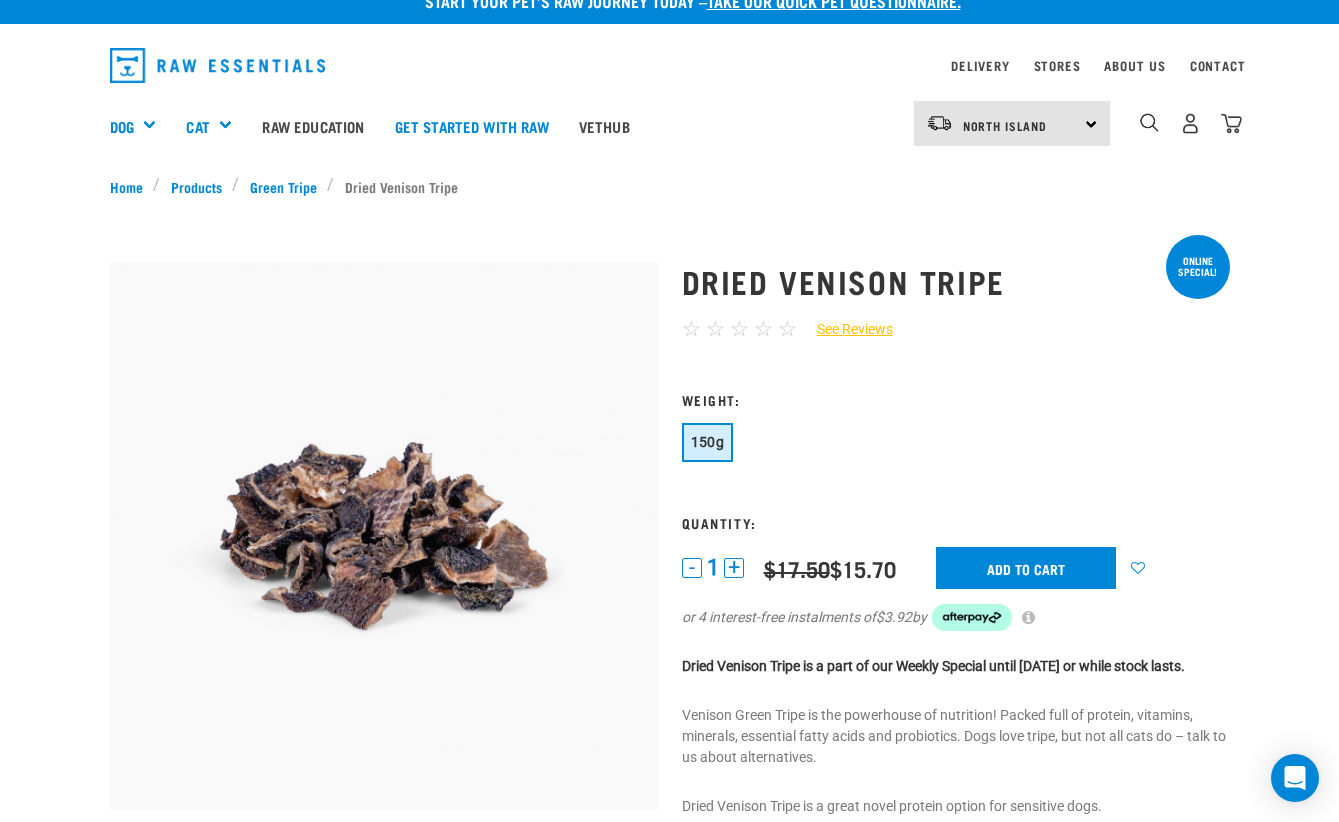 click on "Wildly Good Specials" at bounding box center [0, 0] 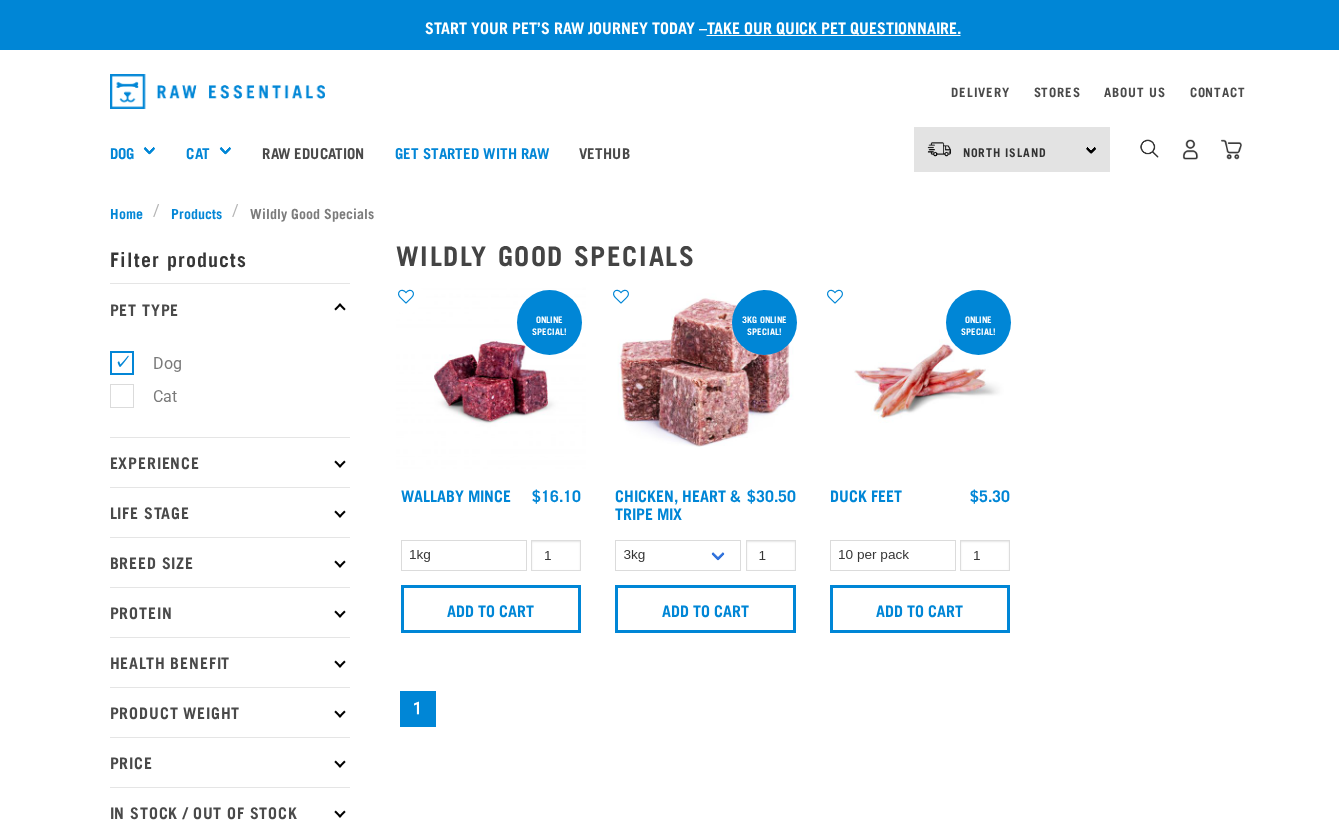 scroll, scrollTop: 0, scrollLeft: 0, axis: both 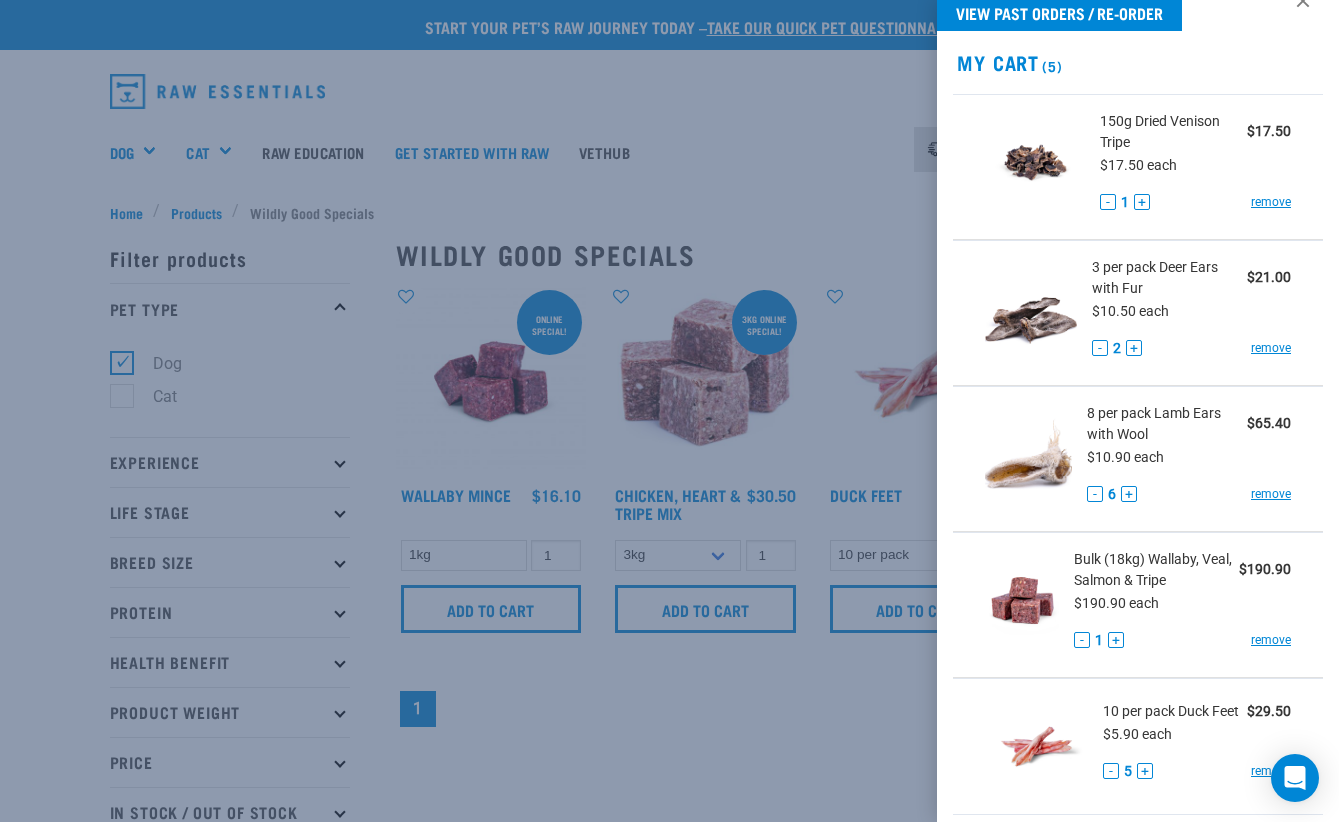 click on "remove" at bounding box center [1271, 202] 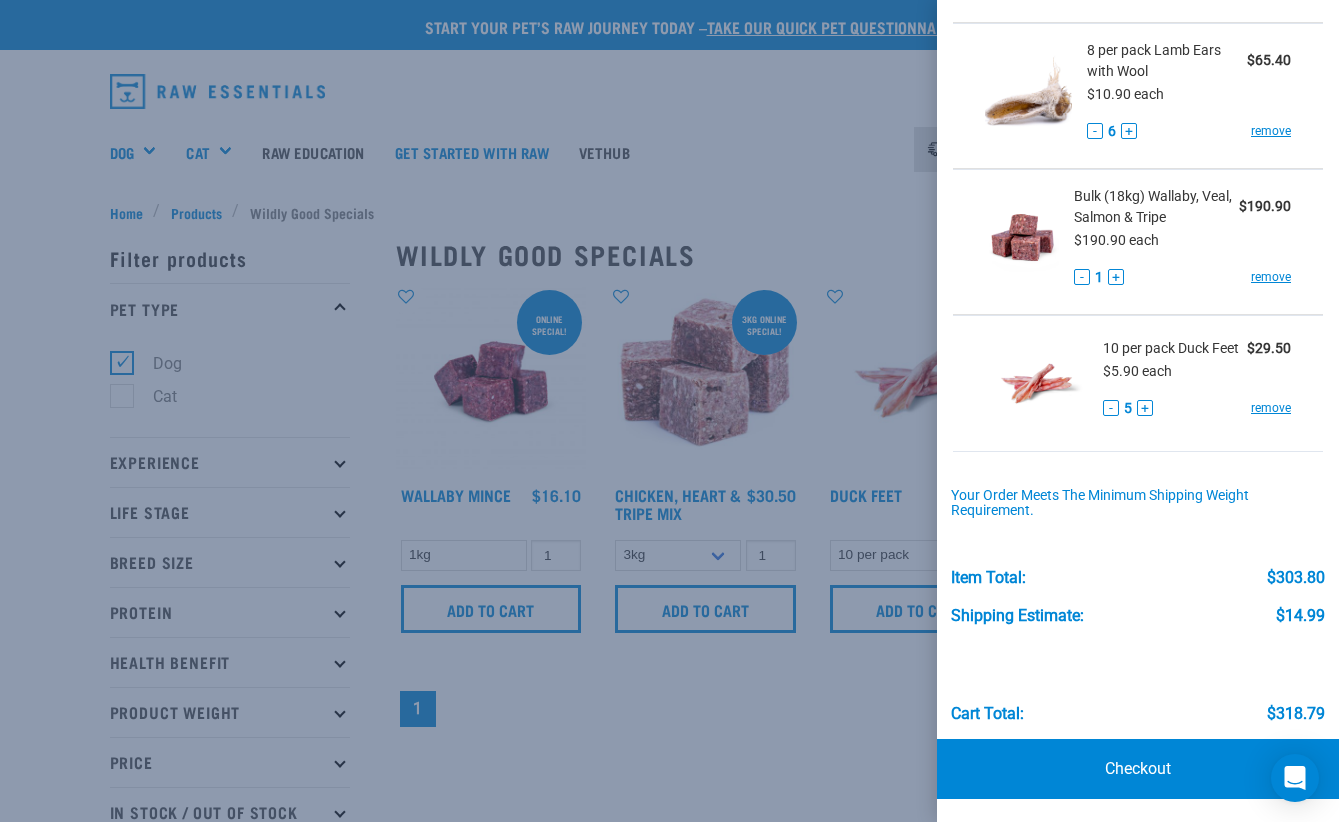 scroll, scrollTop: 251, scrollLeft: 0, axis: vertical 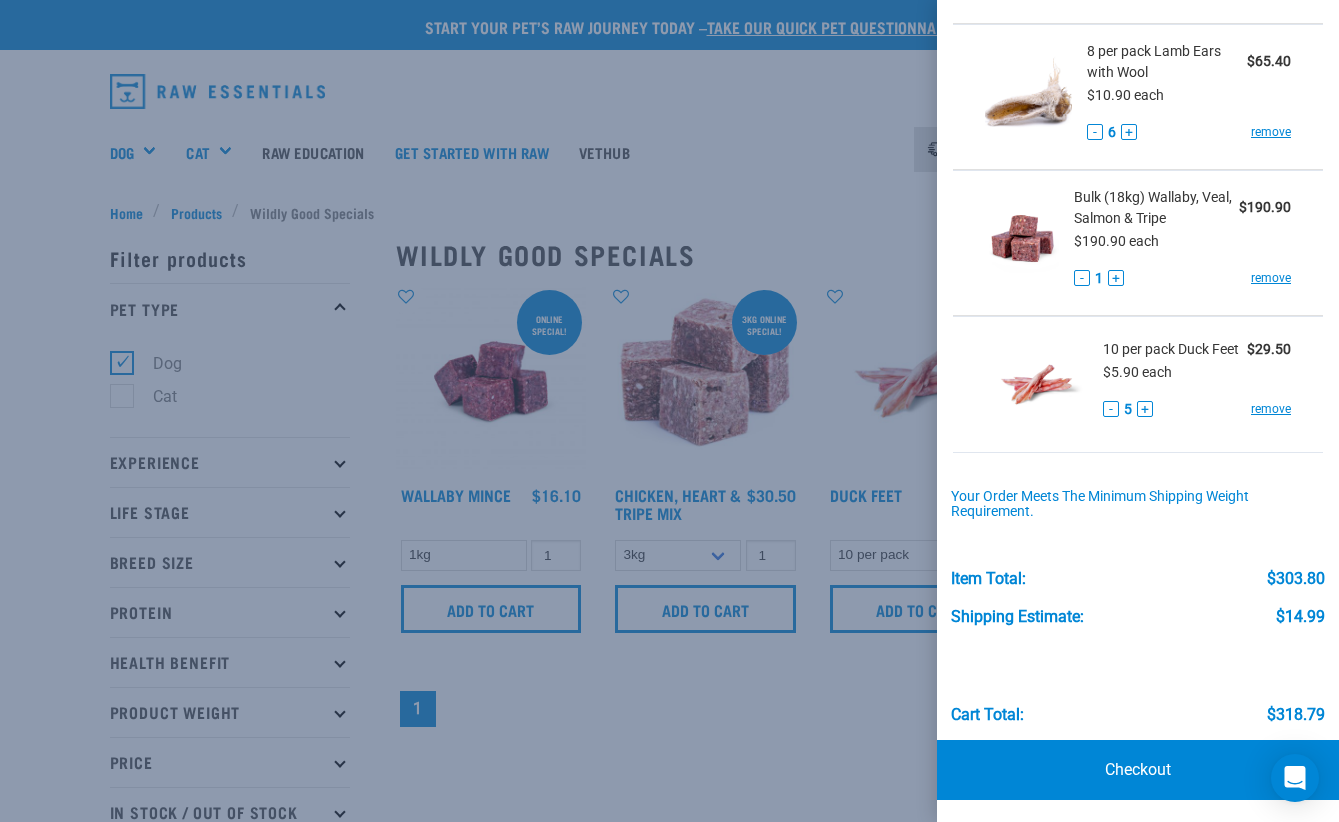 click on "+" at bounding box center [1145, 409] 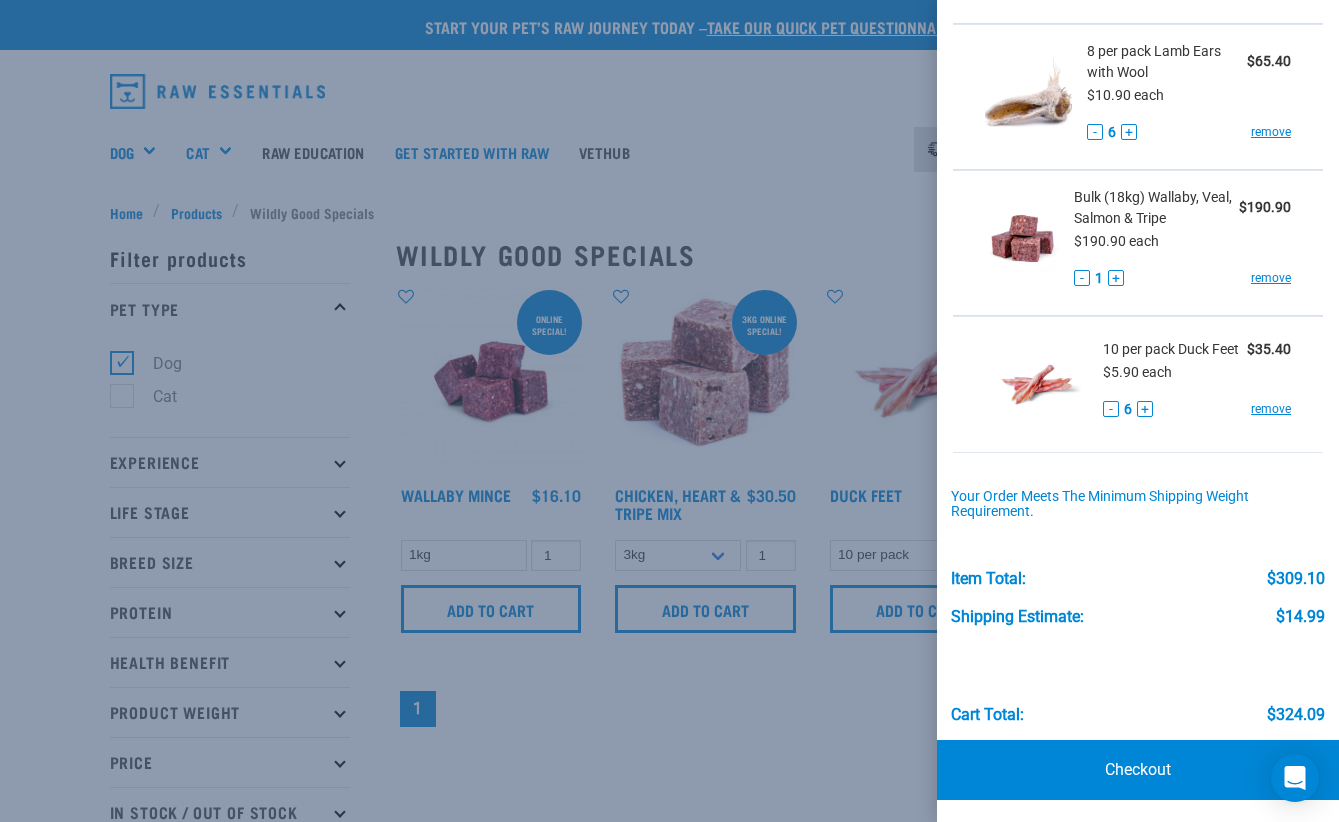 click on "Checkout" at bounding box center [1138, 770] 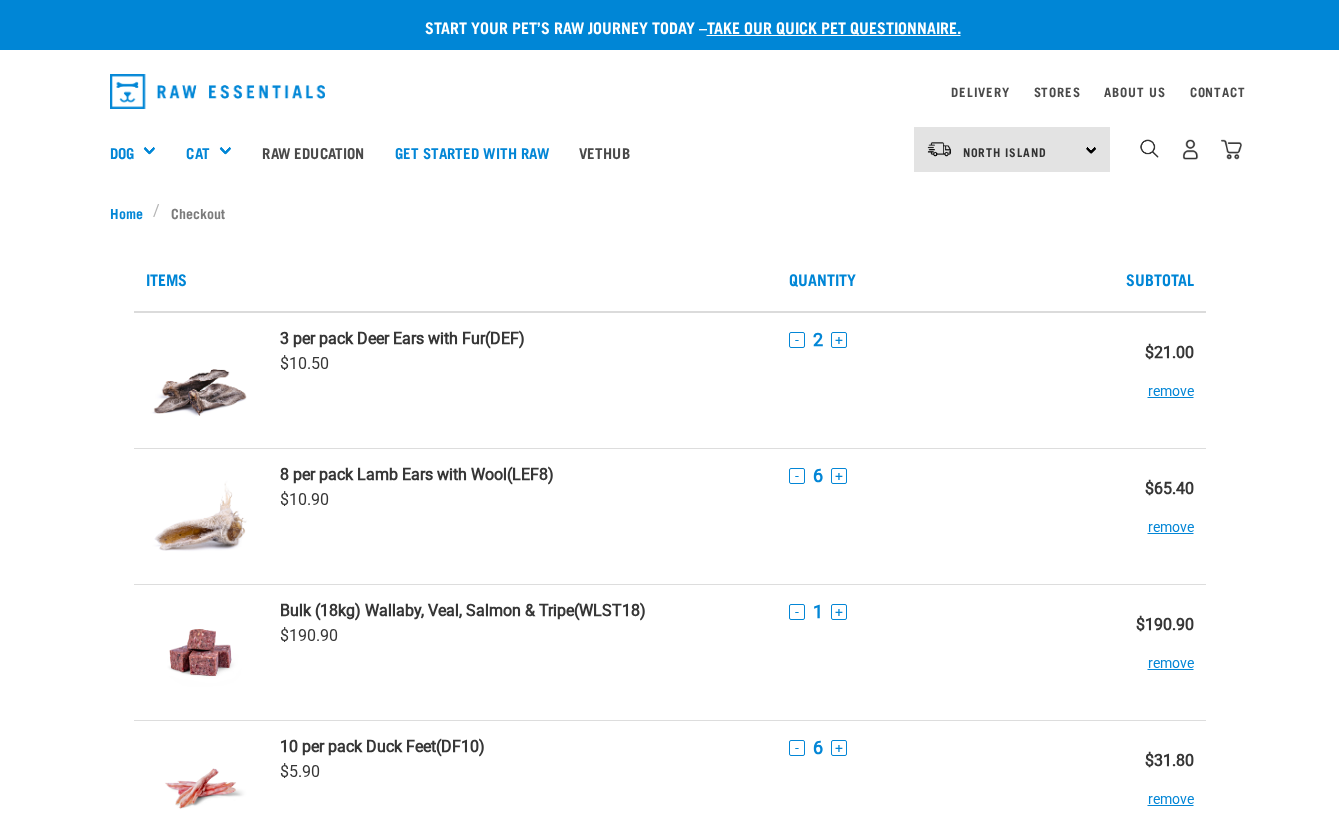 scroll, scrollTop: 0, scrollLeft: 0, axis: both 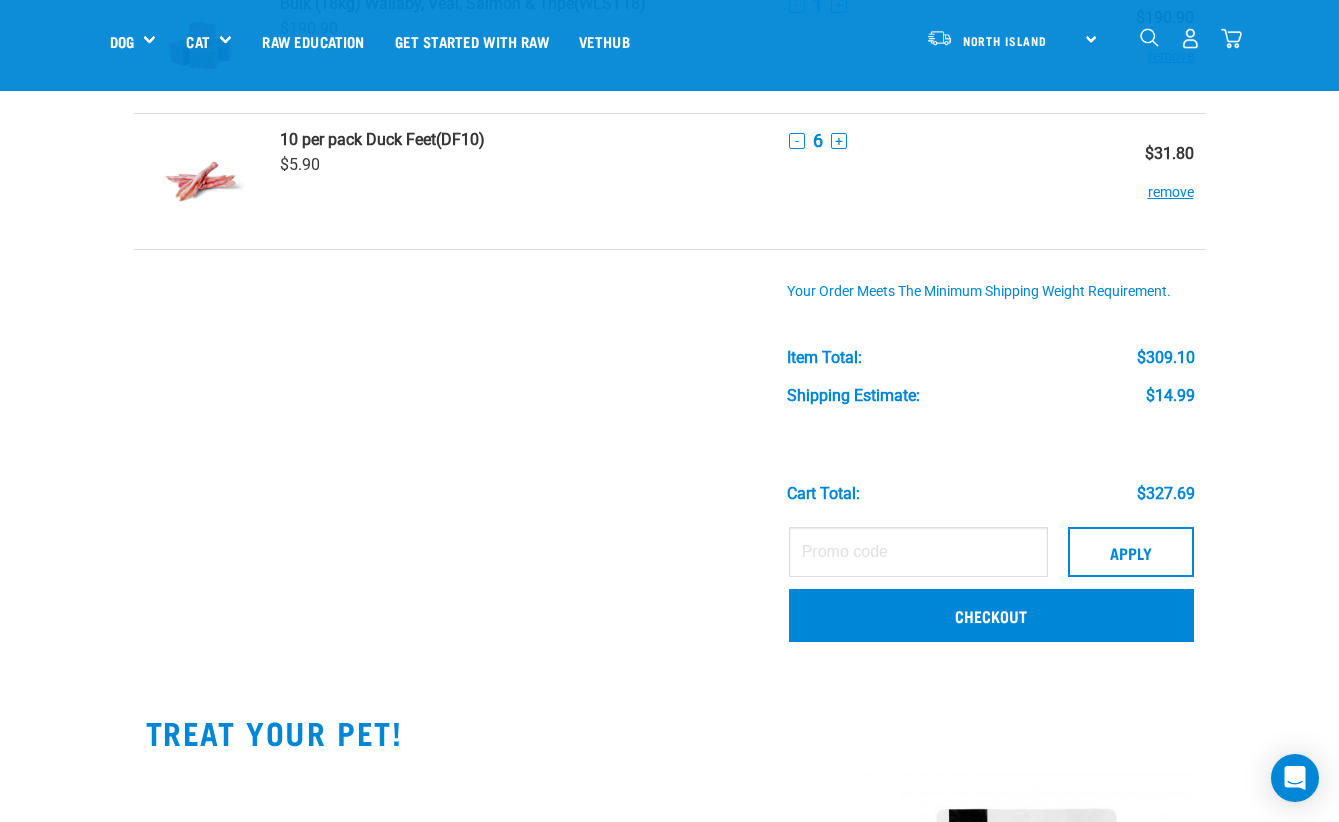 click on "Checkout" at bounding box center (991, 615) 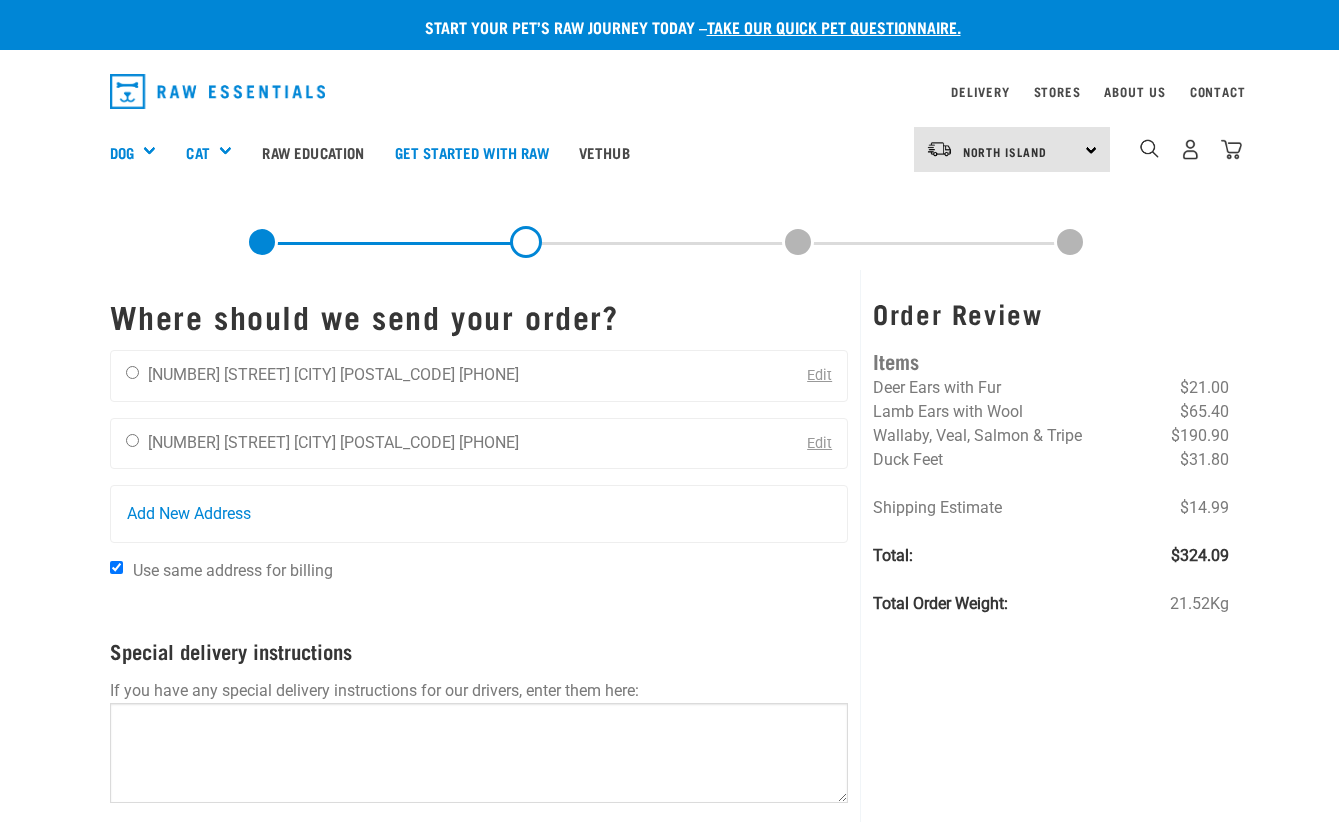 scroll, scrollTop: 0, scrollLeft: 0, axis: both 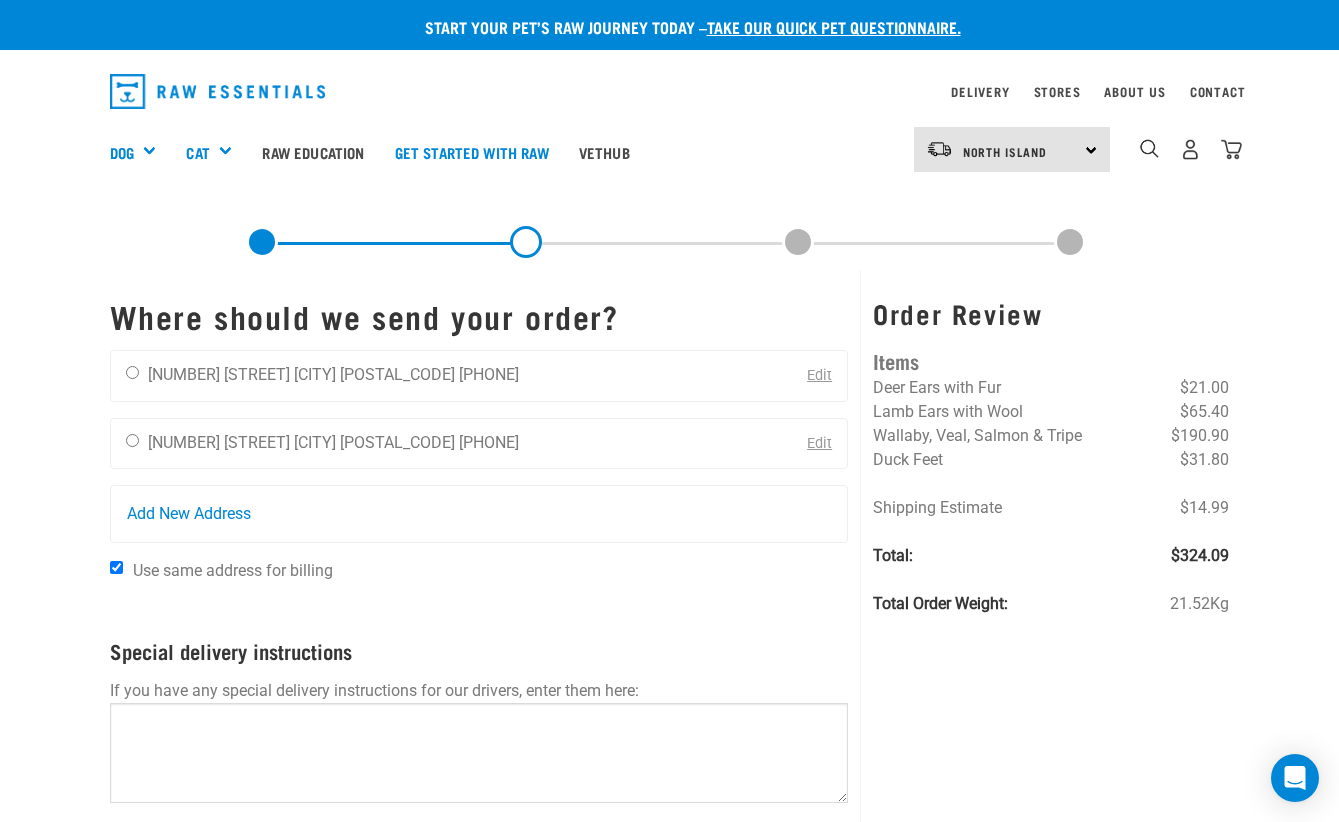 click at bounding box center (132, 372) 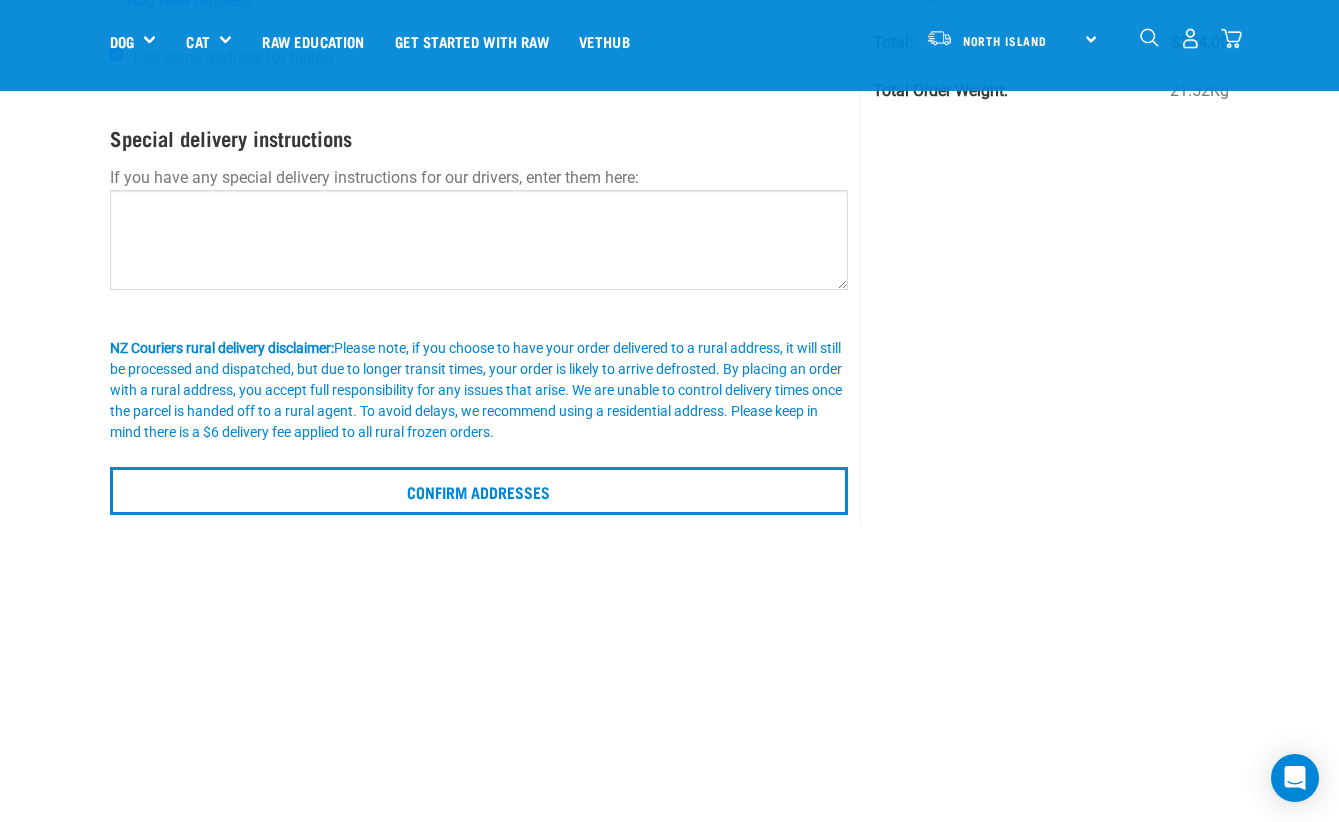 scroll, scrollTop: 368, scrollLeft: 0, axis: vertical 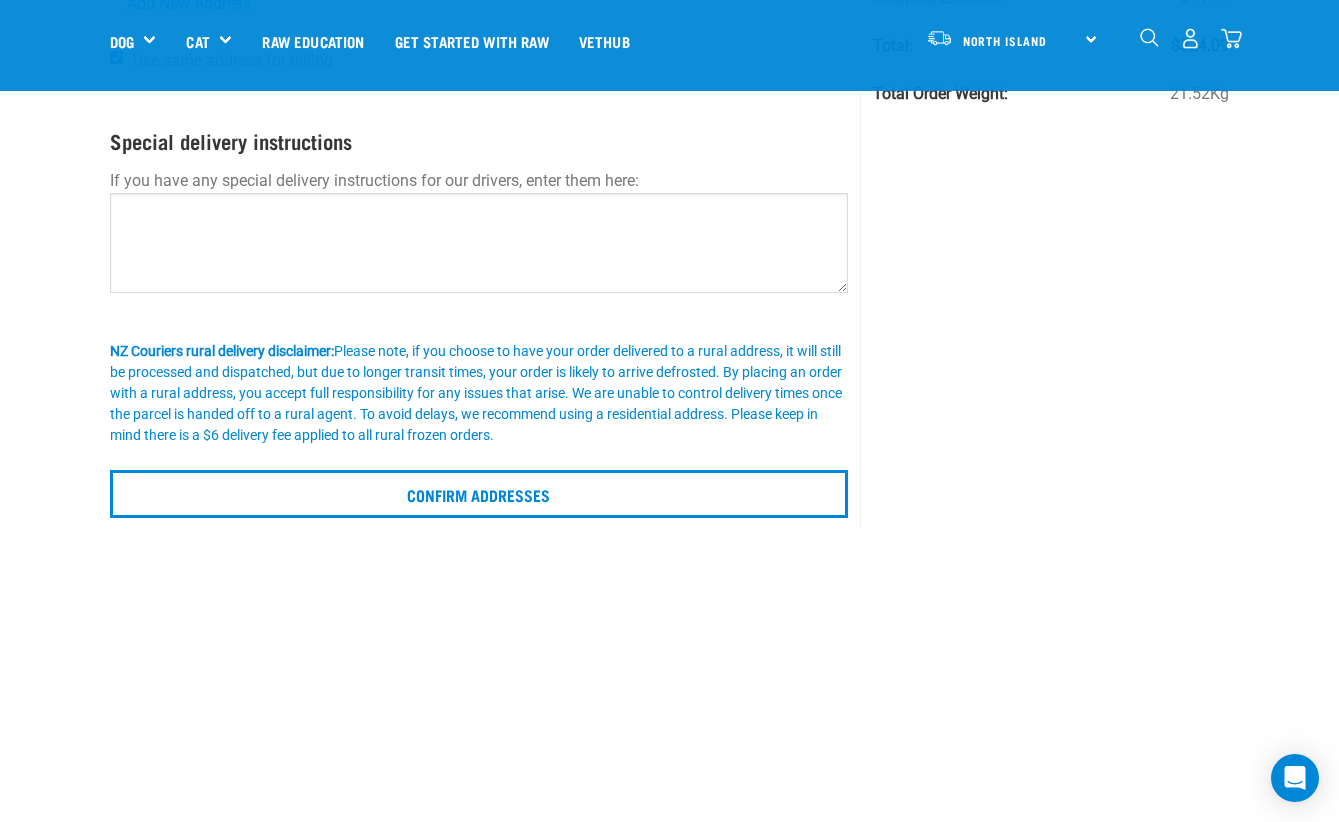 click on "Confirm addresses" at bounding box center (479, 494) 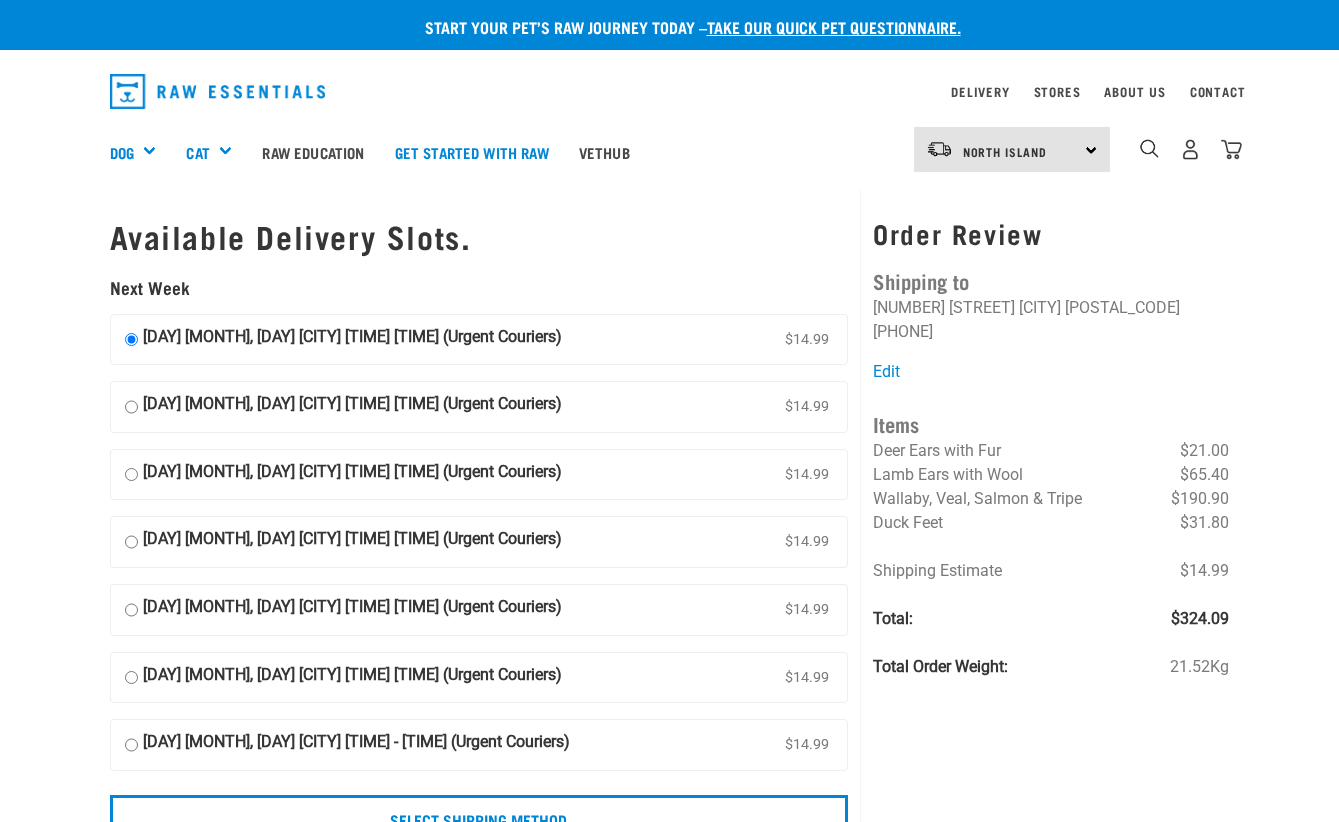 scroll, scrollTop: 0, scrollLeft: 0, axis: both 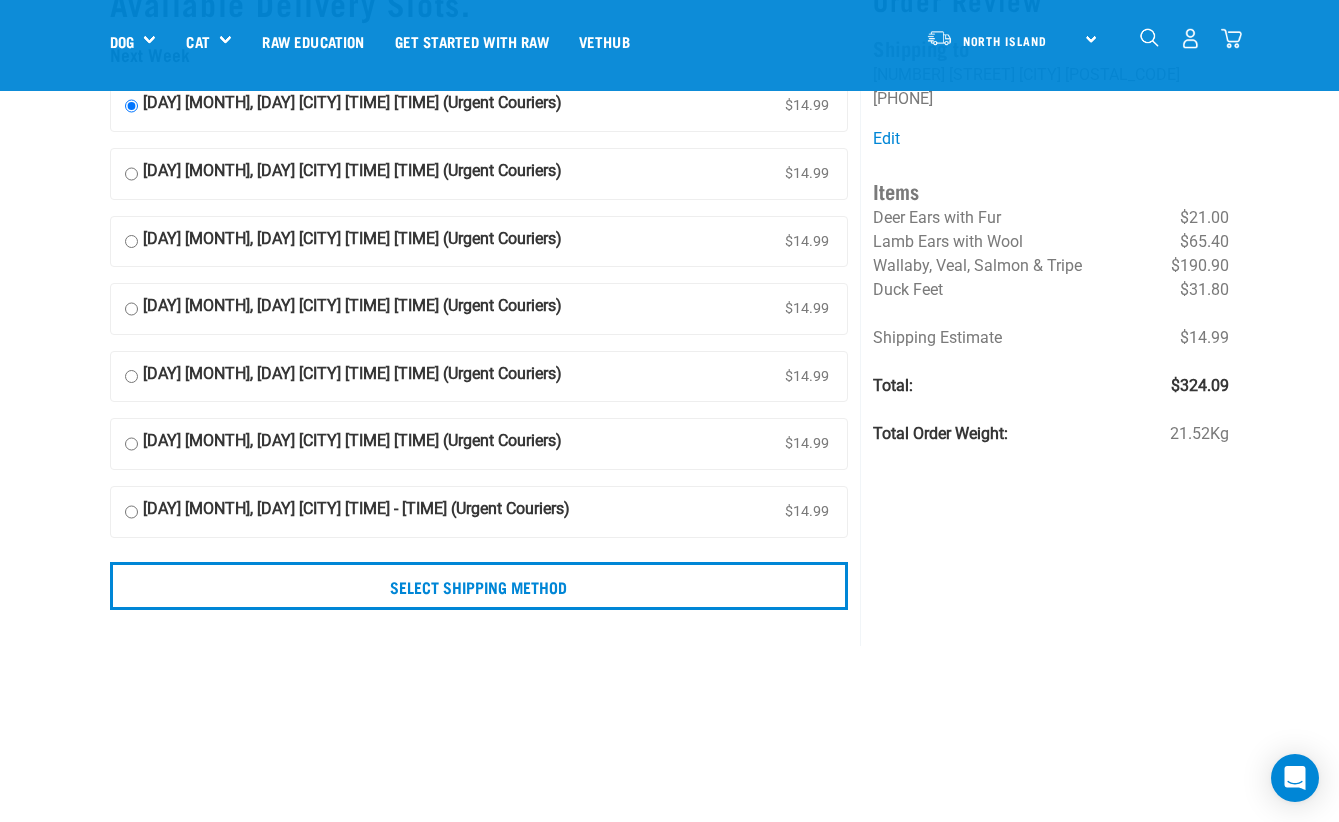 click on "Select Shipping Method" at bounding box center [479, 586] 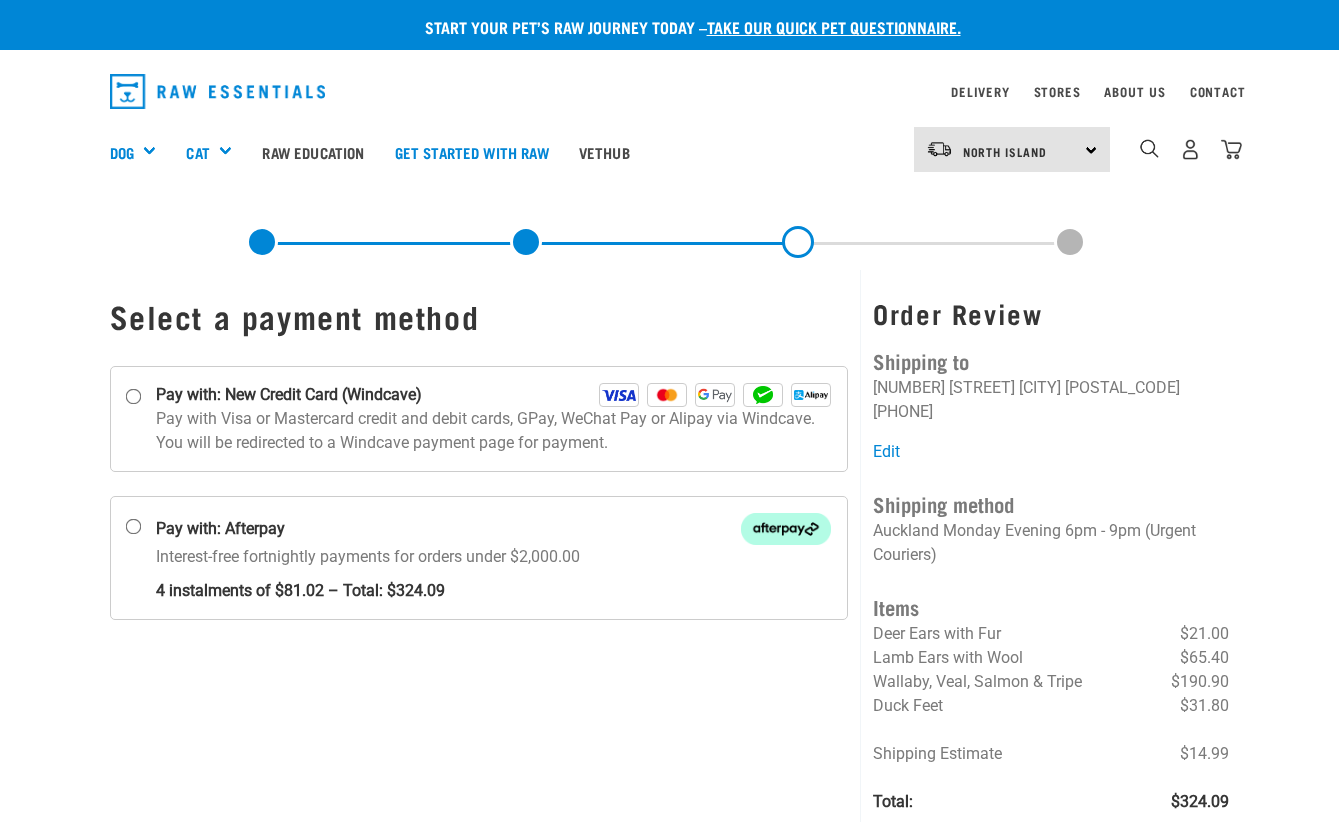 scroll, scrollTop: 0, scrollLeft: 0, axis: both 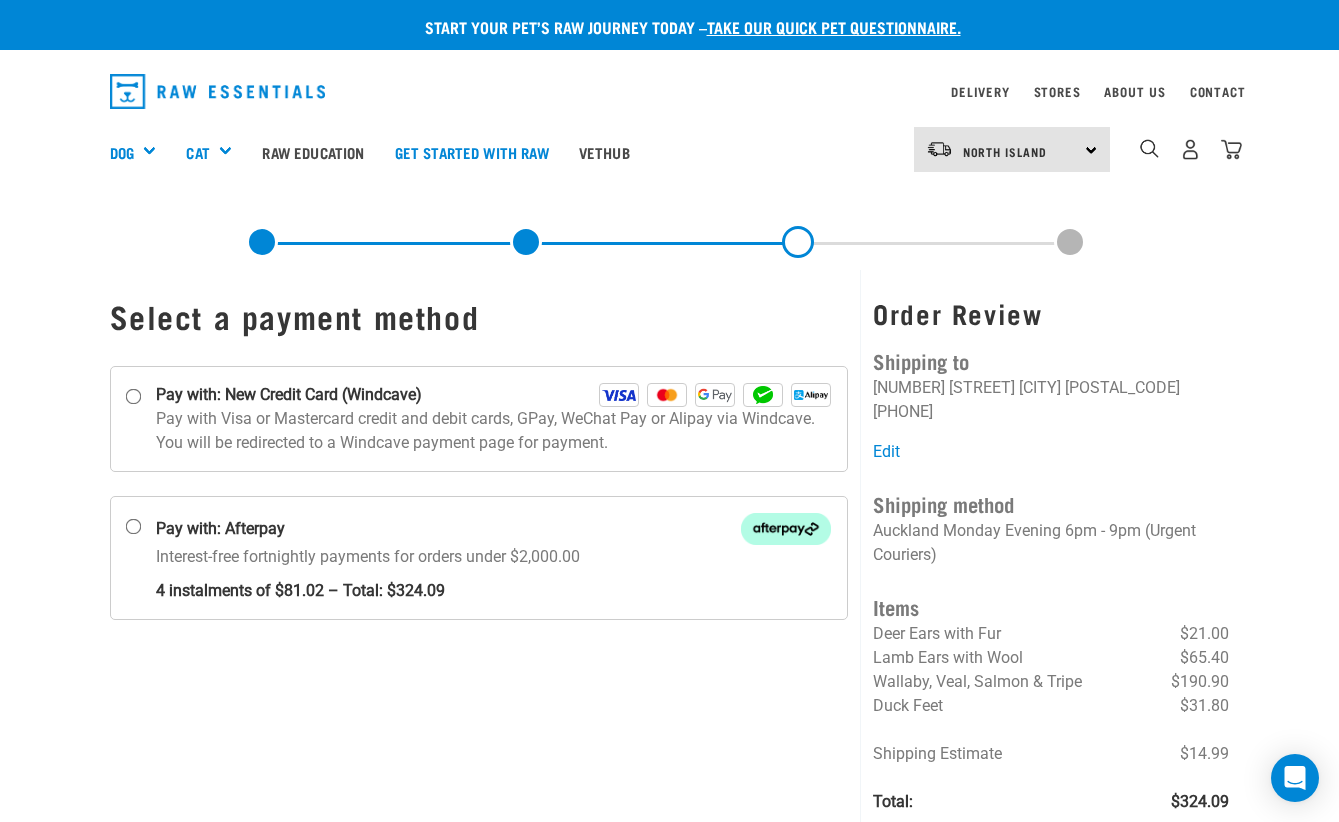 click on "Pay with: New Credit Card (Windcave)" at bounding box center [479, 419] 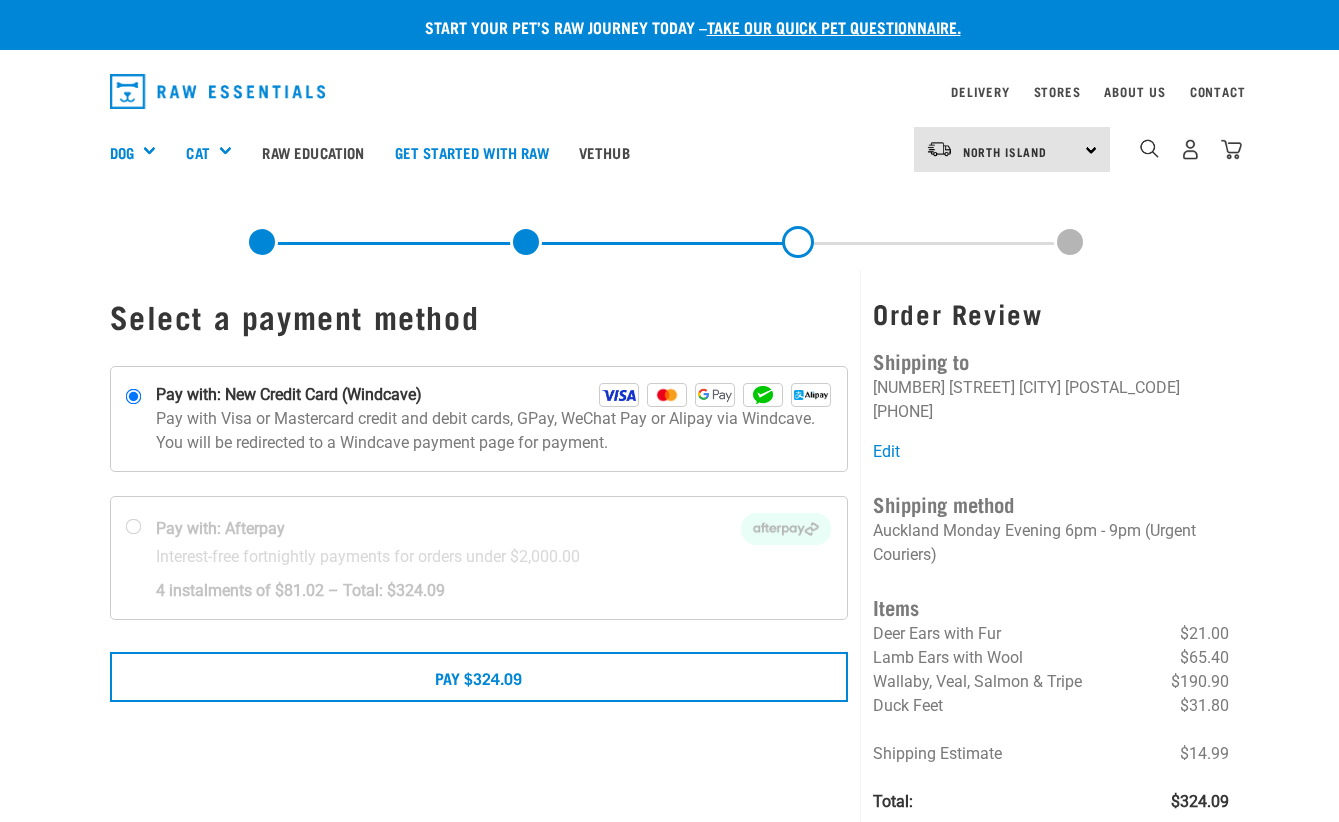 scroll, scrollTop: 0, scrollLeft: 0, axis: both 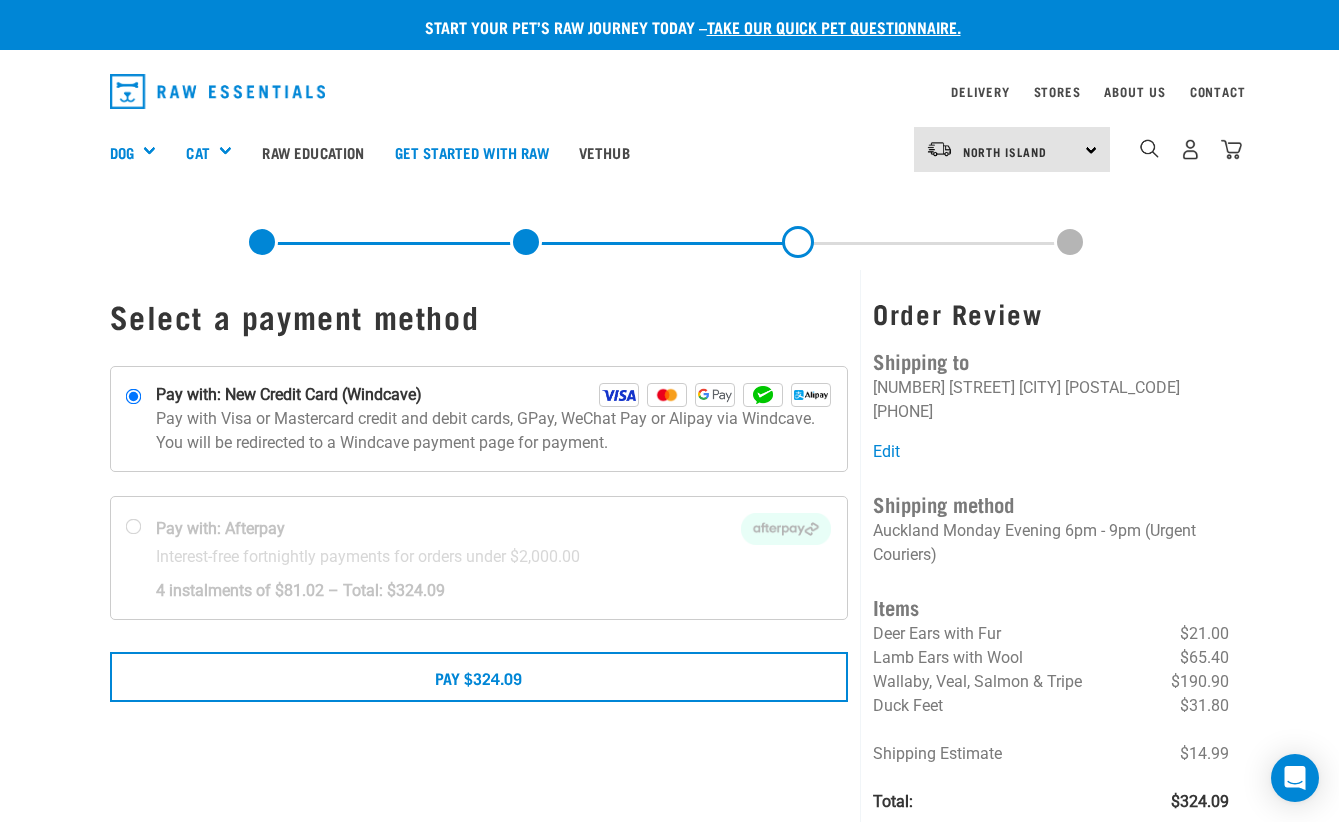 click on "Pay $324.09" at bounding box center (479, 677) 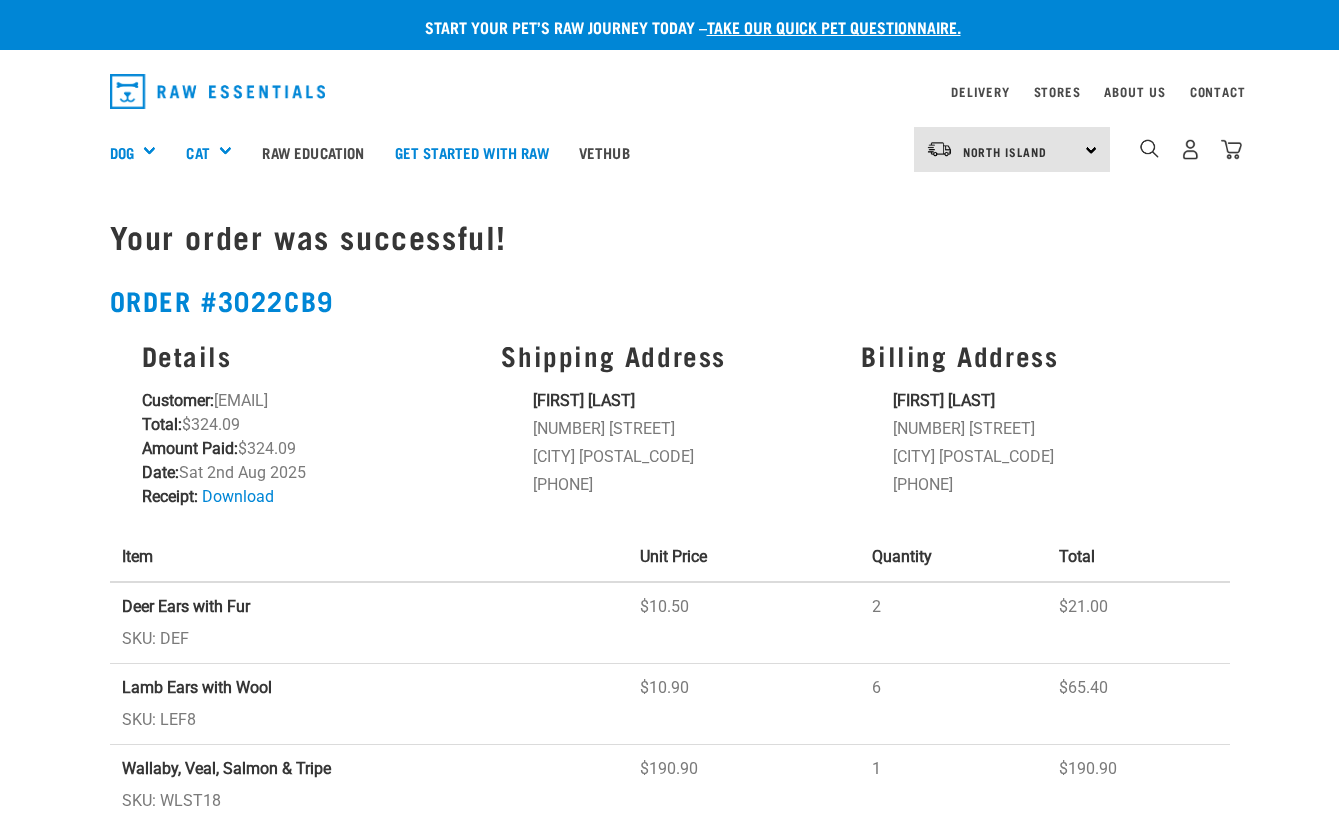 scroll, scrollTop: 0, scrollLeft: 0, axis: both 